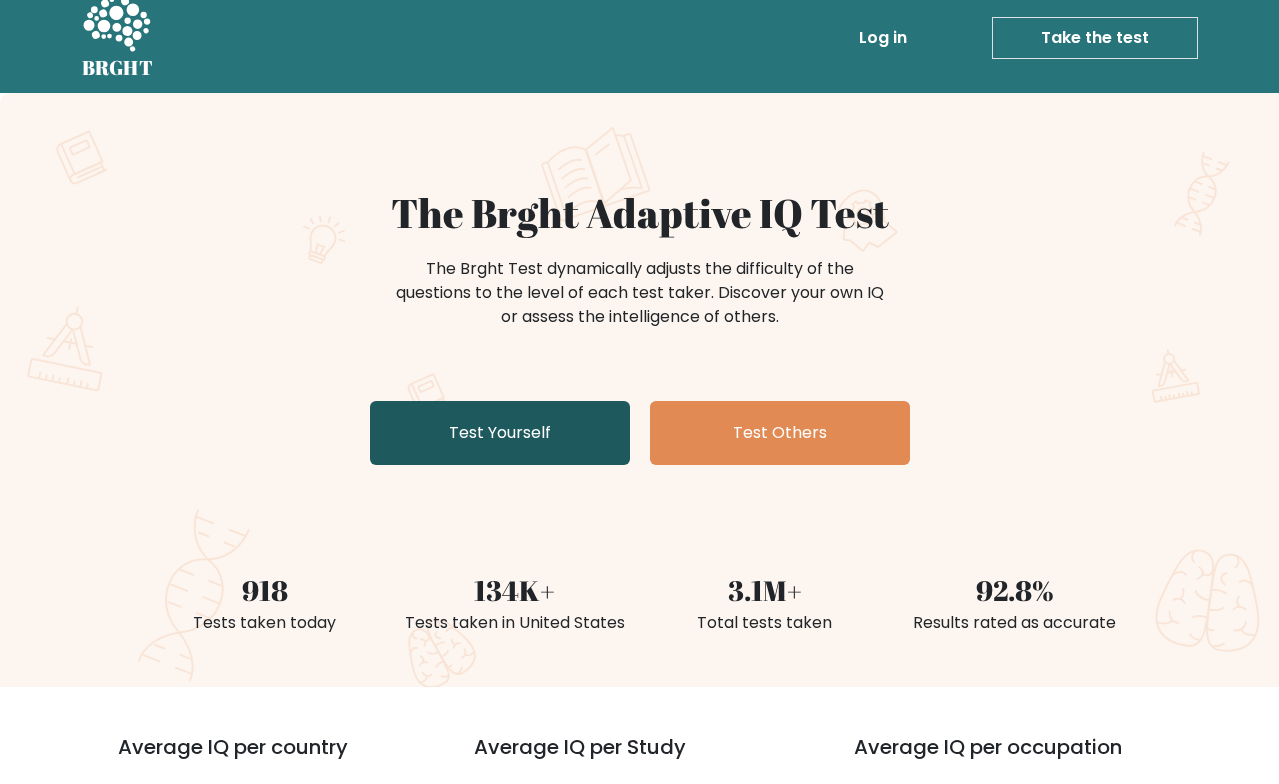 scroll, scrollTop: 22, scrollLeft: 0, axis: vertical 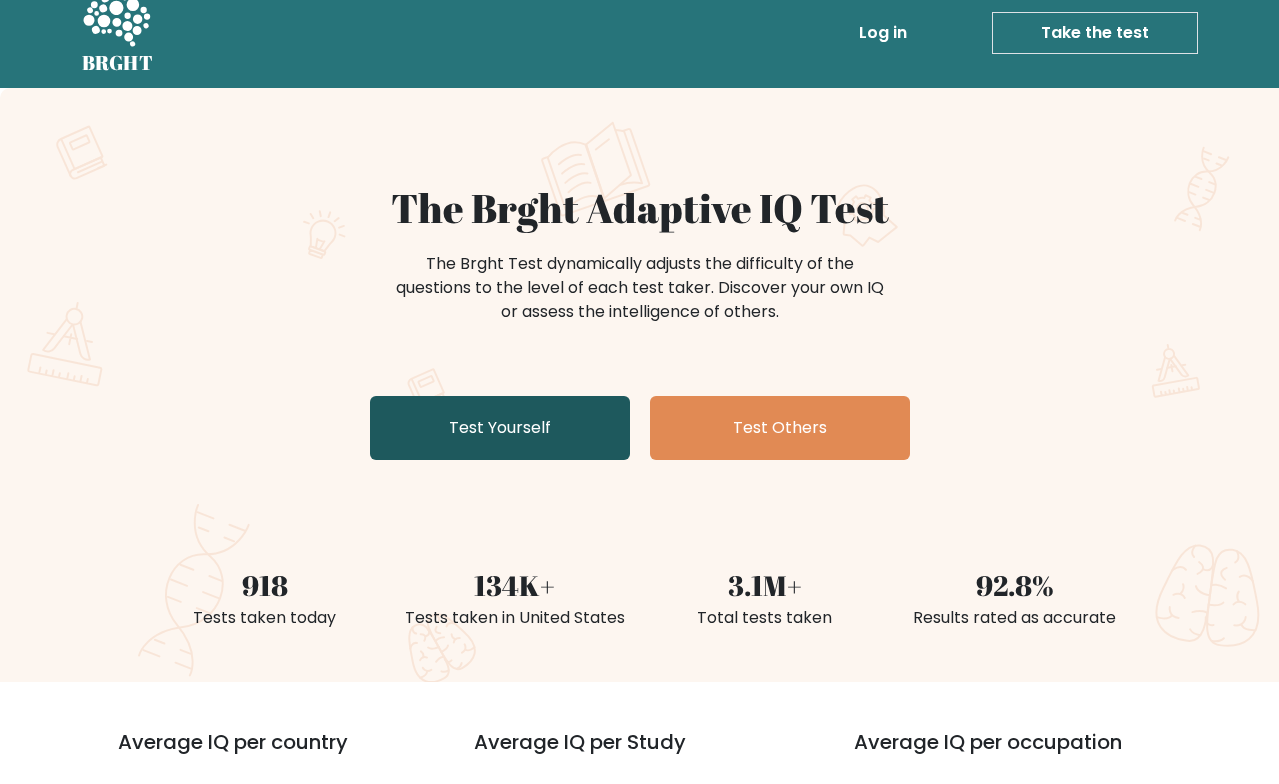 click on "Test Yourself" at bounding box center [500, 428] 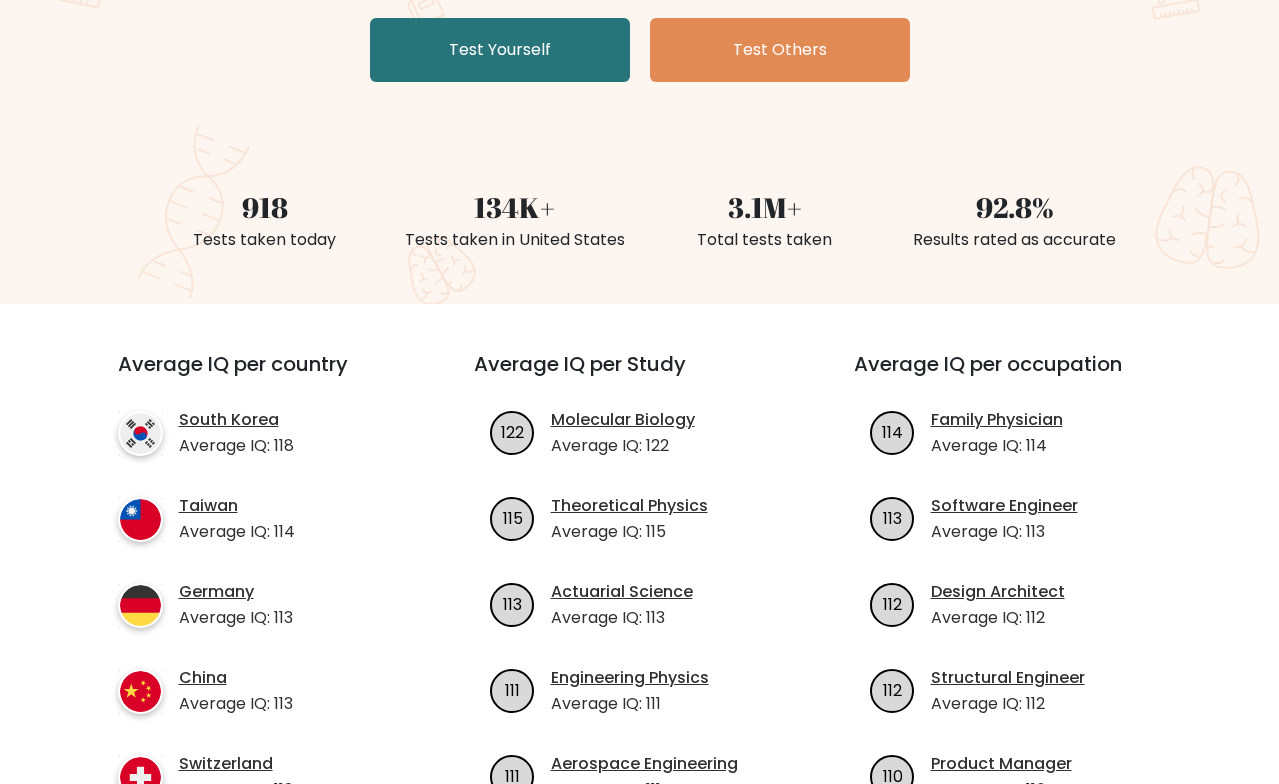 scroll, scrollTop: 543, scrollLeft: 0, axis: vertical 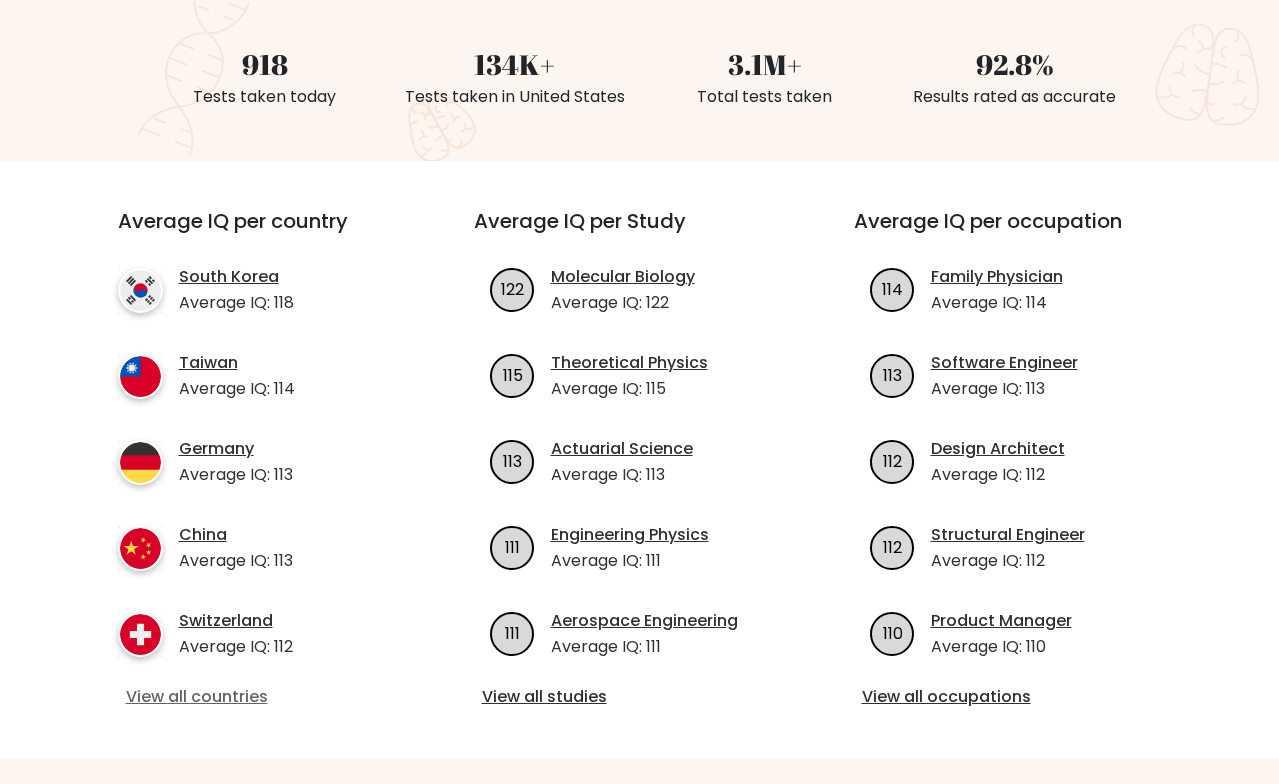 click on "View all countries" at bounding box center (260, 697) 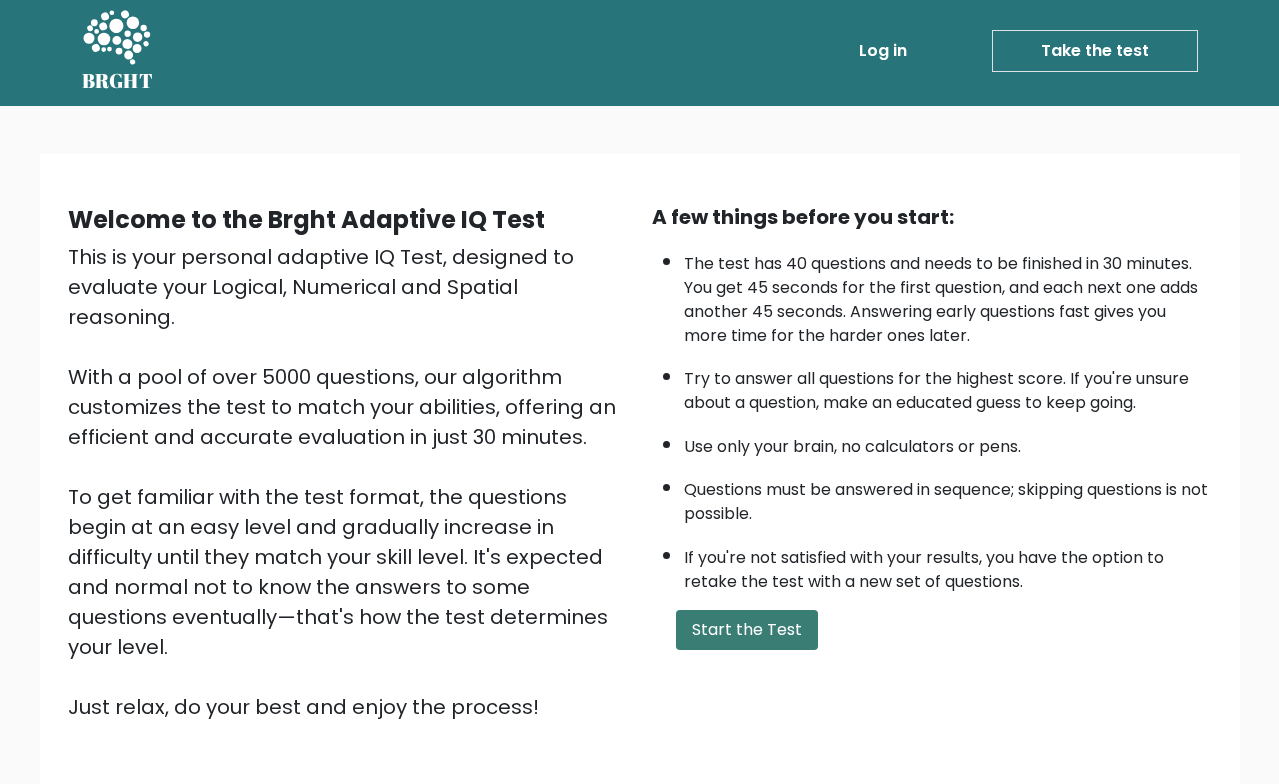 scroll, scrollTop: 6, scrollLeft: 0, axis: vertical 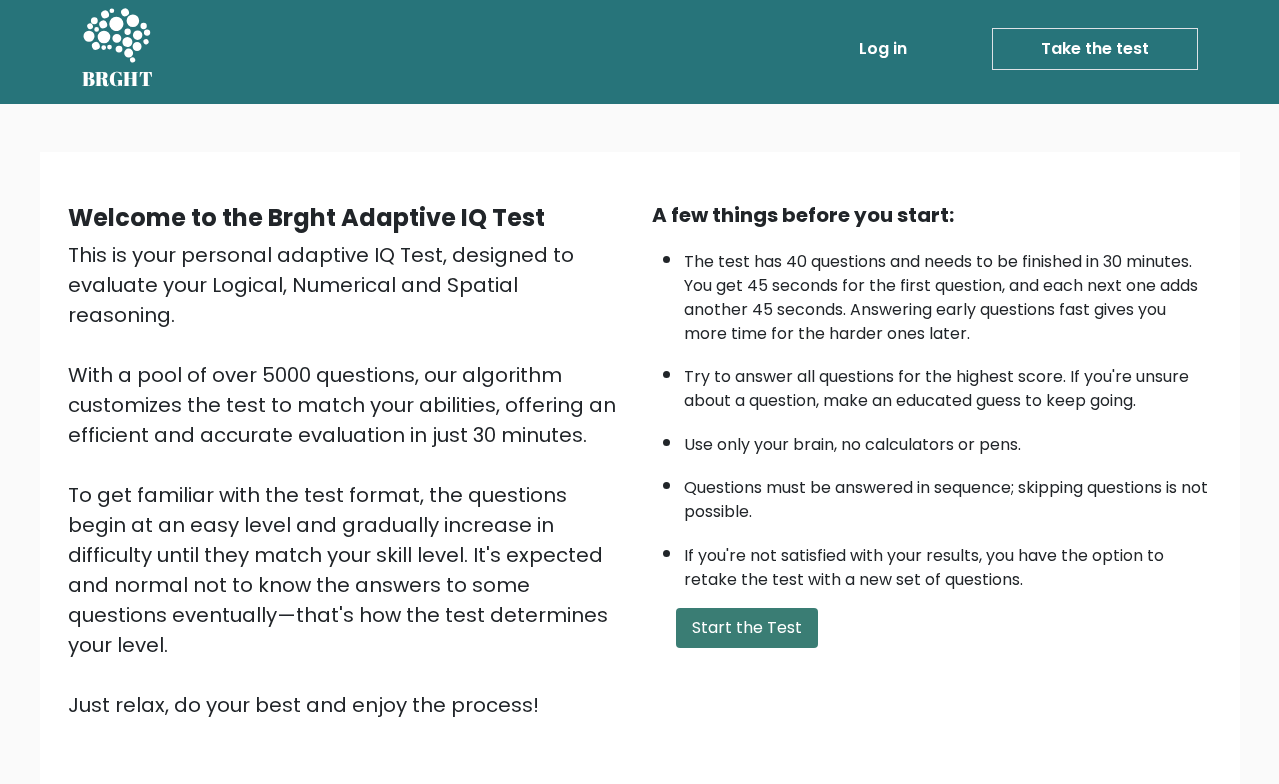 click on "Start the Test" at bounding box center (747, 628) 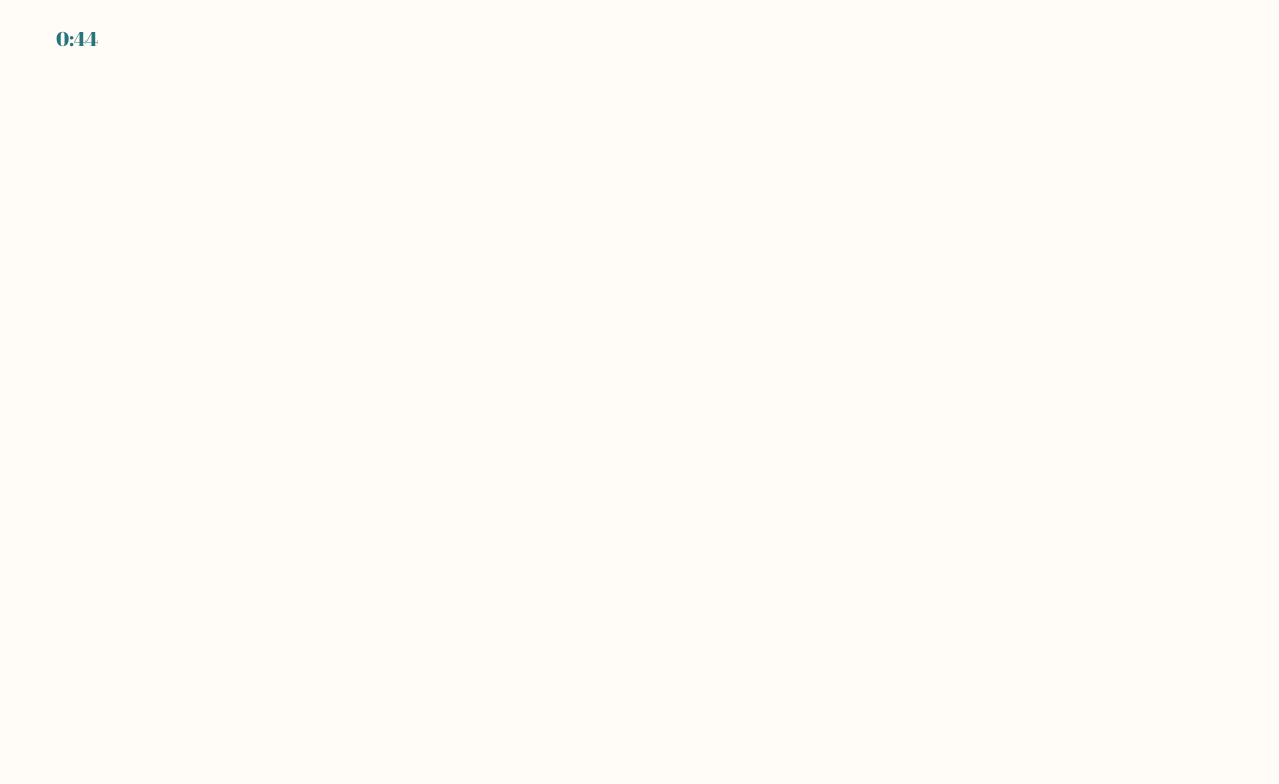 scroll, scrollTop: 0, scrollLeft: 0, axis: both 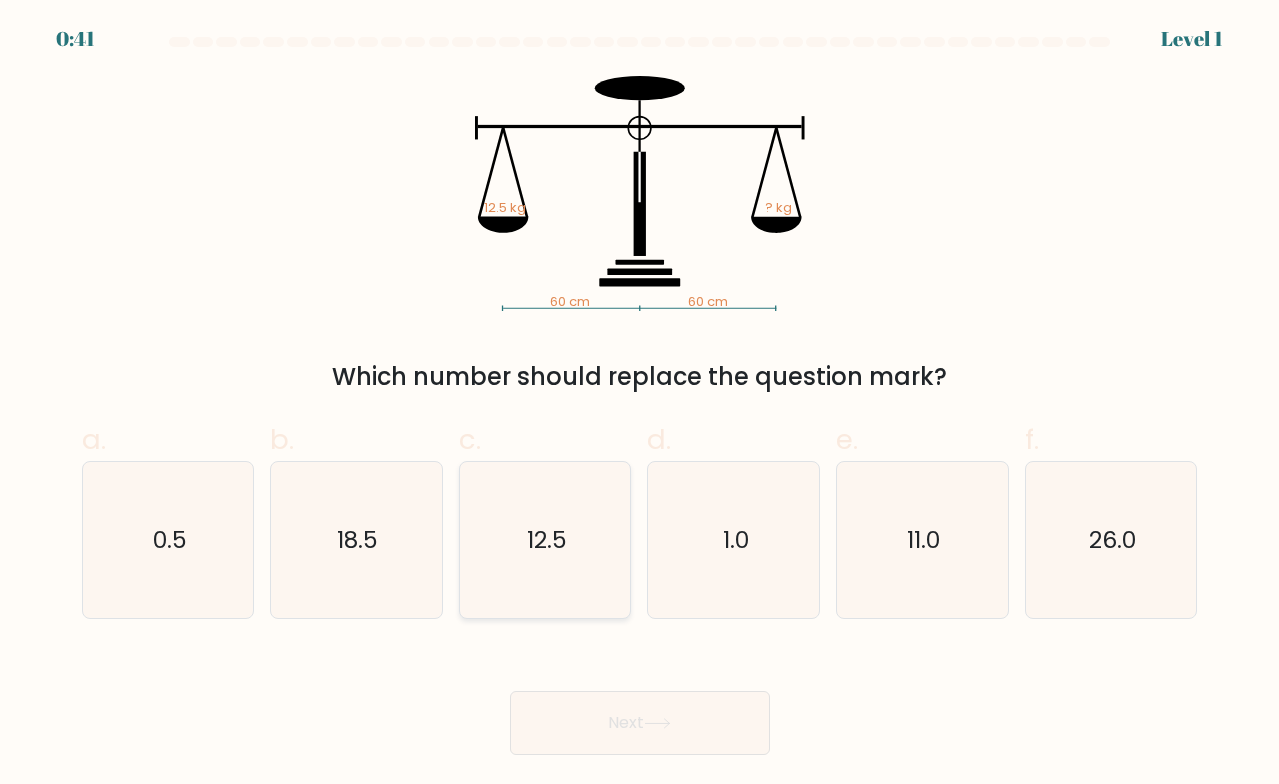 click on "12.5" 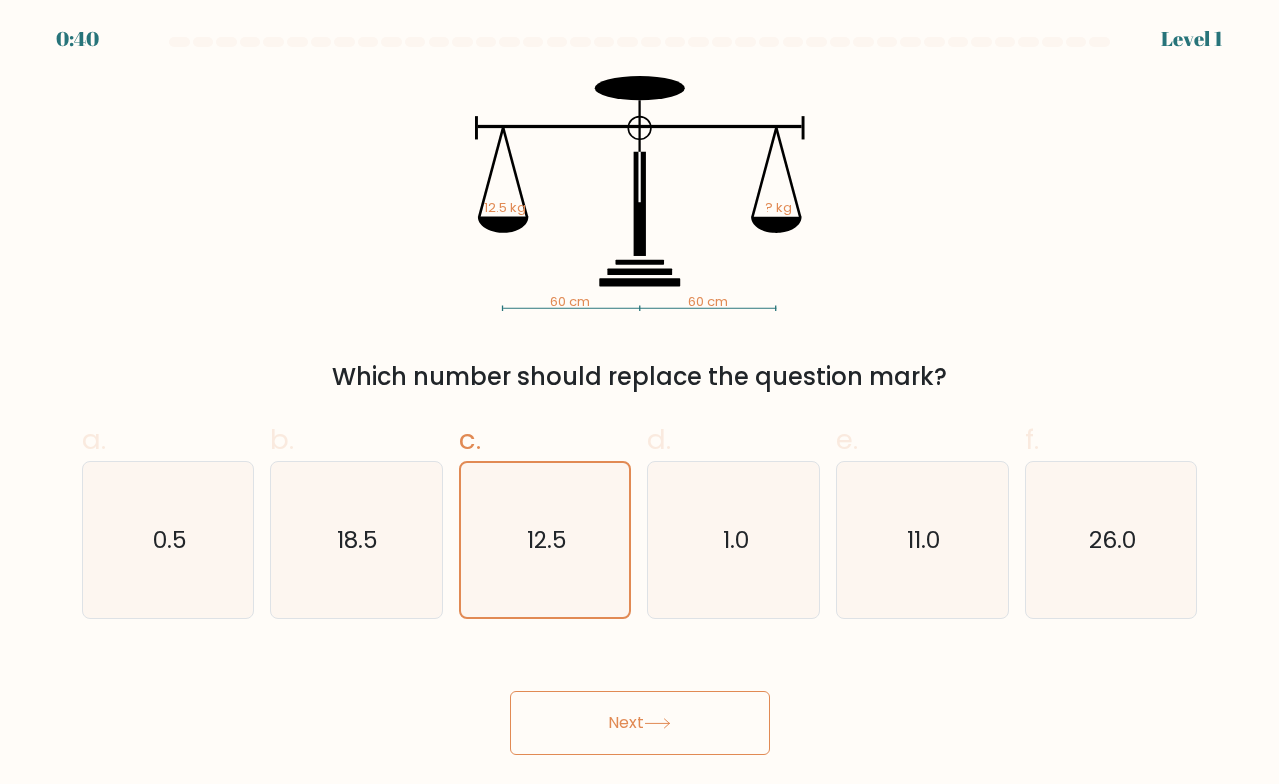 click on "Next" at bounding box center (640, 723) 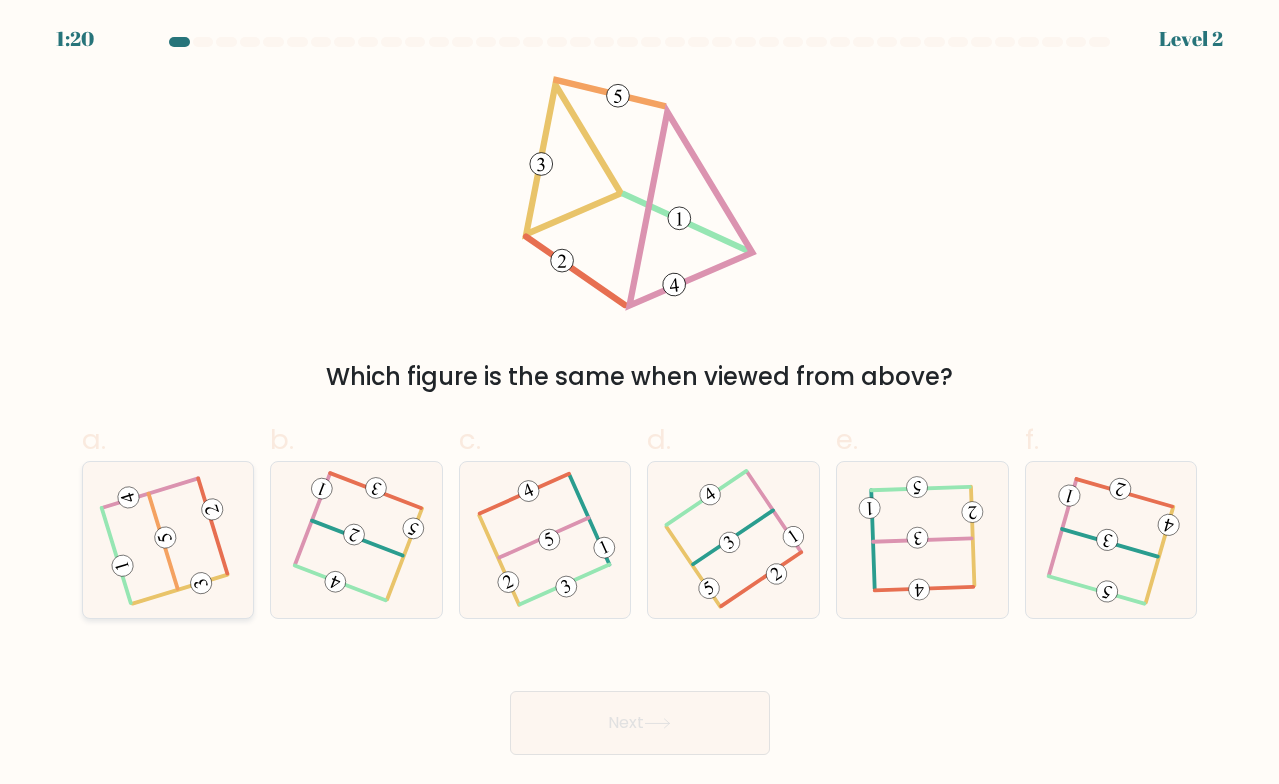 click 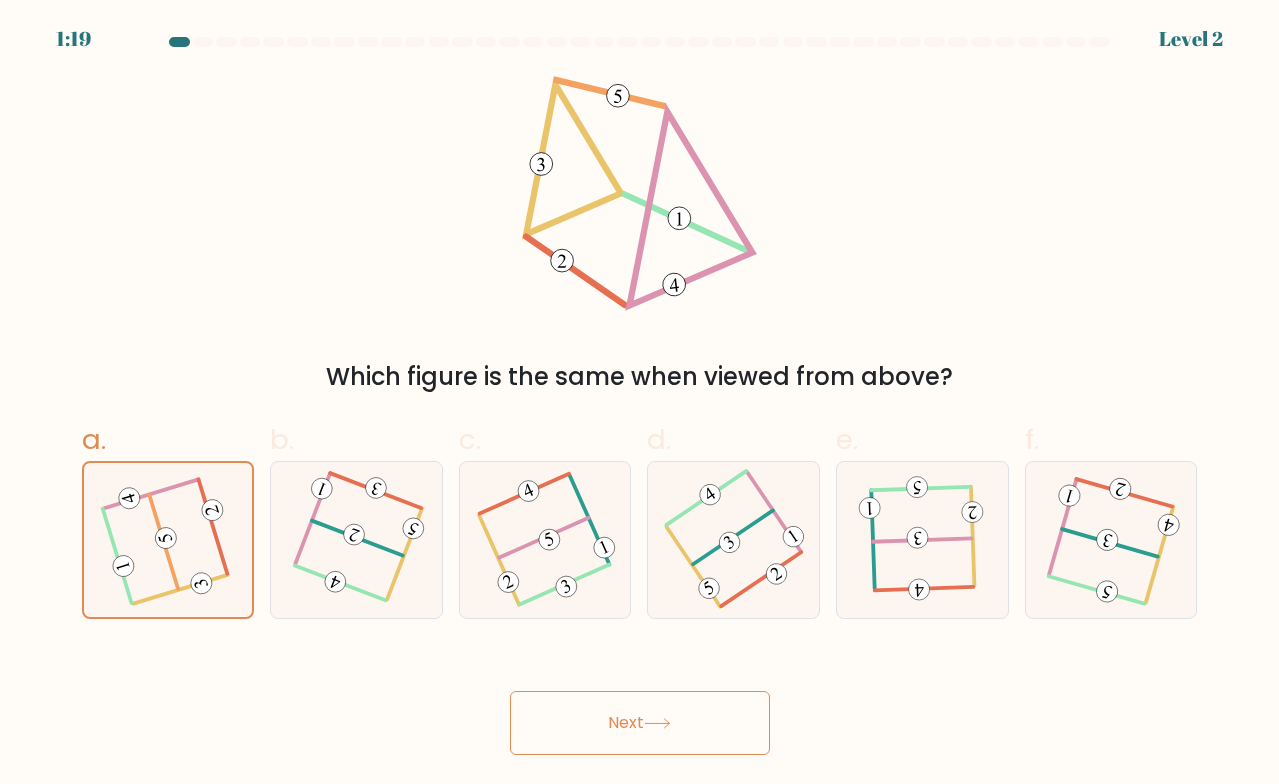 click on "1:19
Level 2" at bounding box center [639, 392] 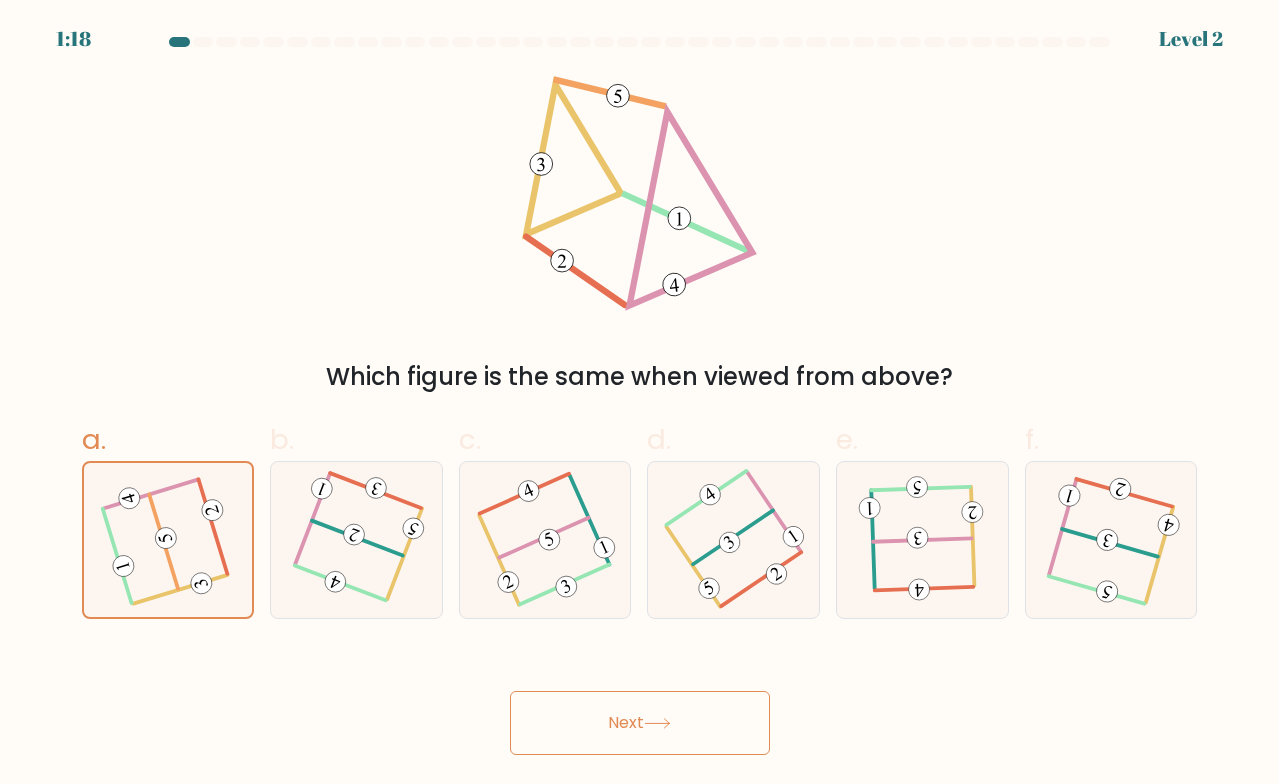click on "Next" at bounding box center (640, 723) 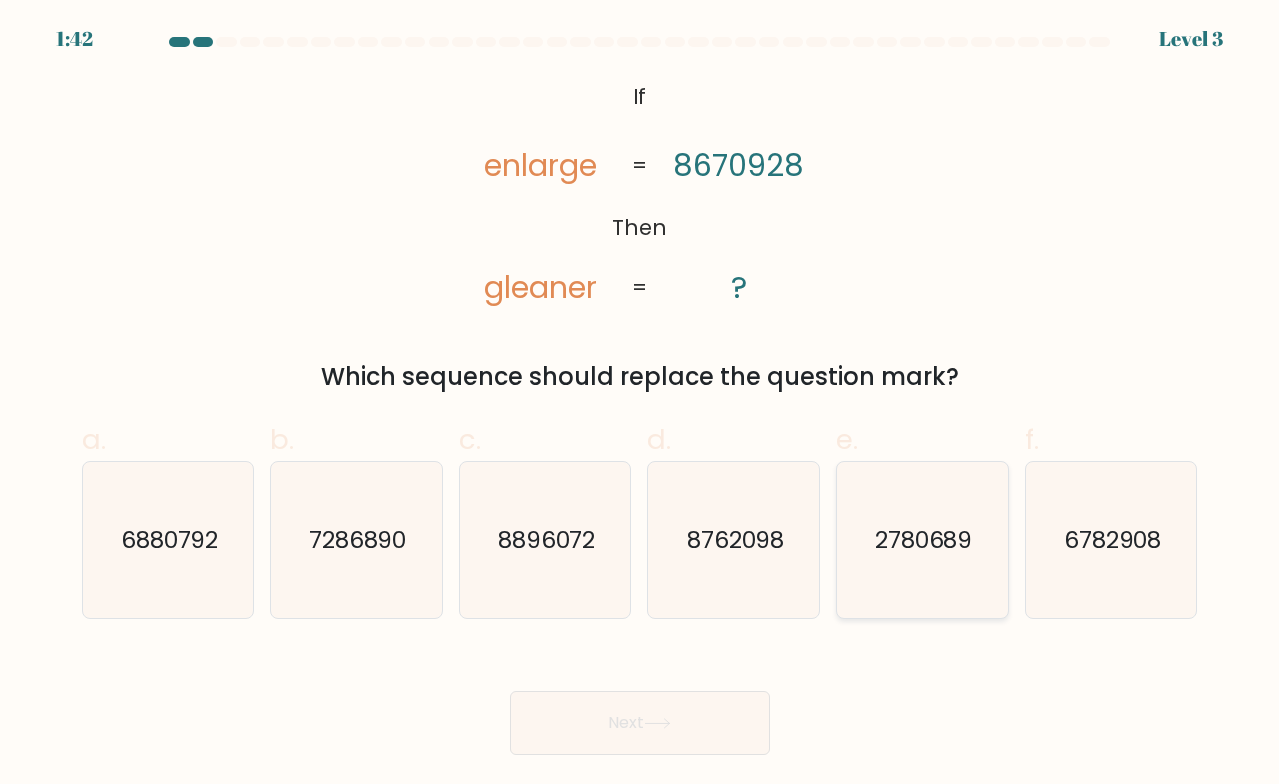 click on "2780689" 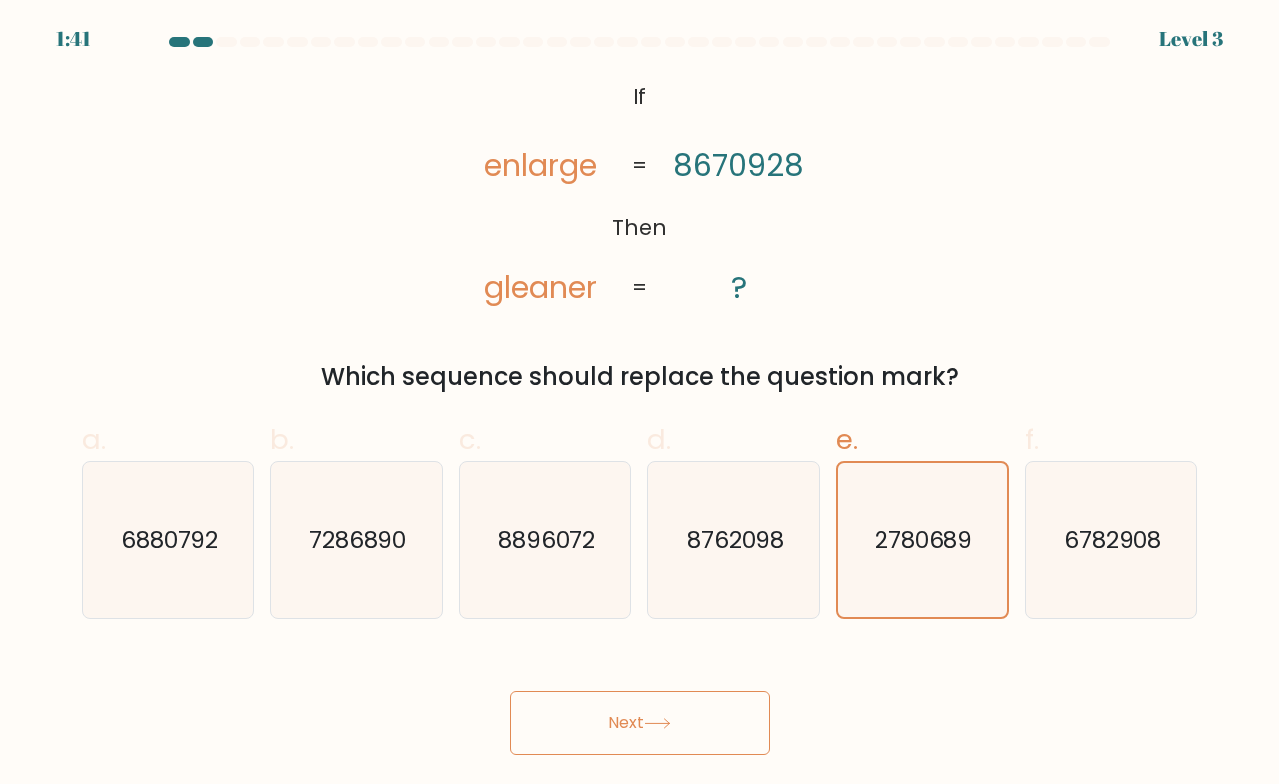 click on "Next" at bounding box center [640, 723] 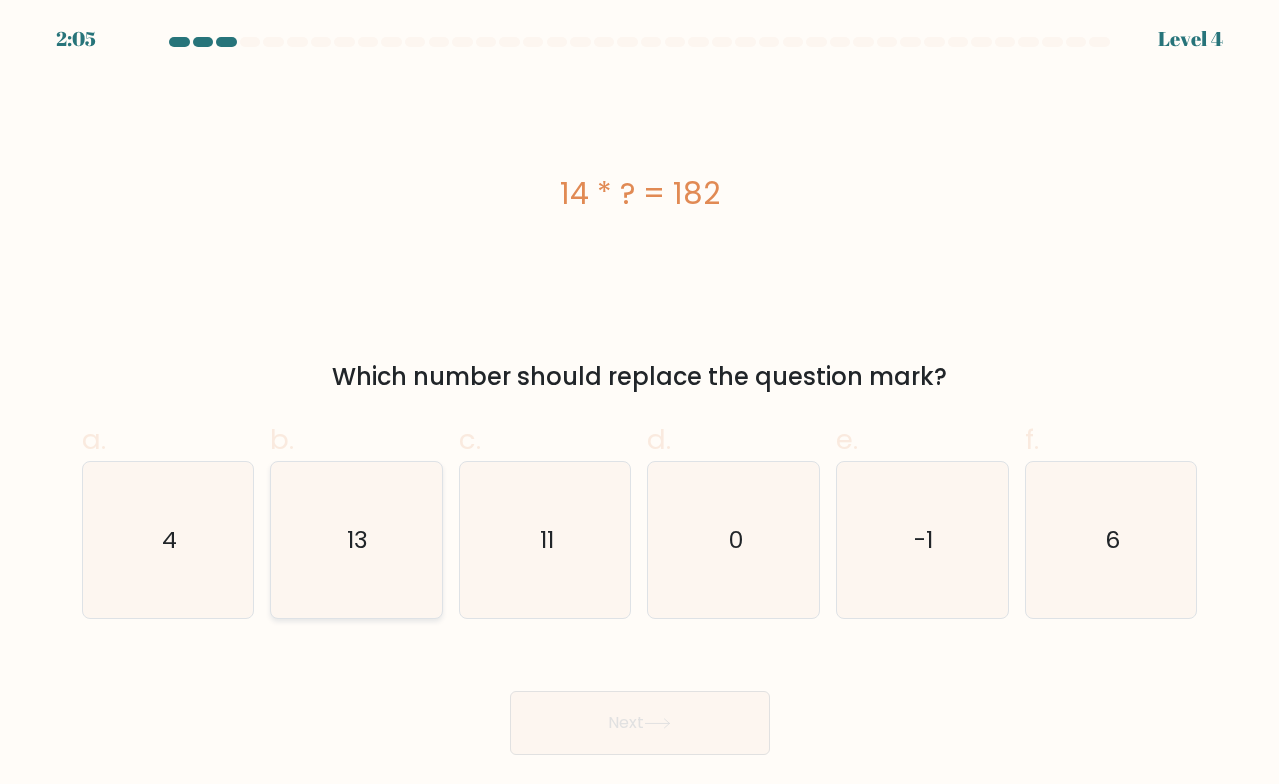 click on "13" 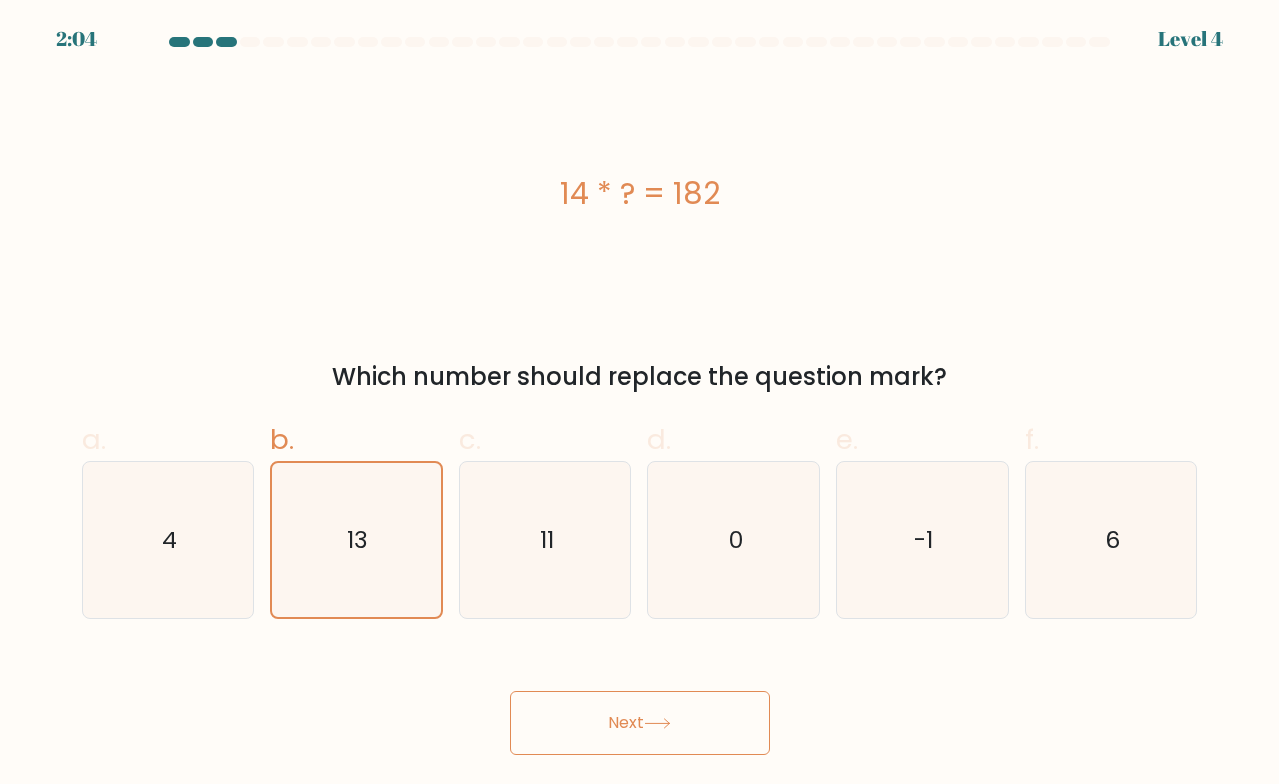 click on "Next" at bounding box center [640, 723] 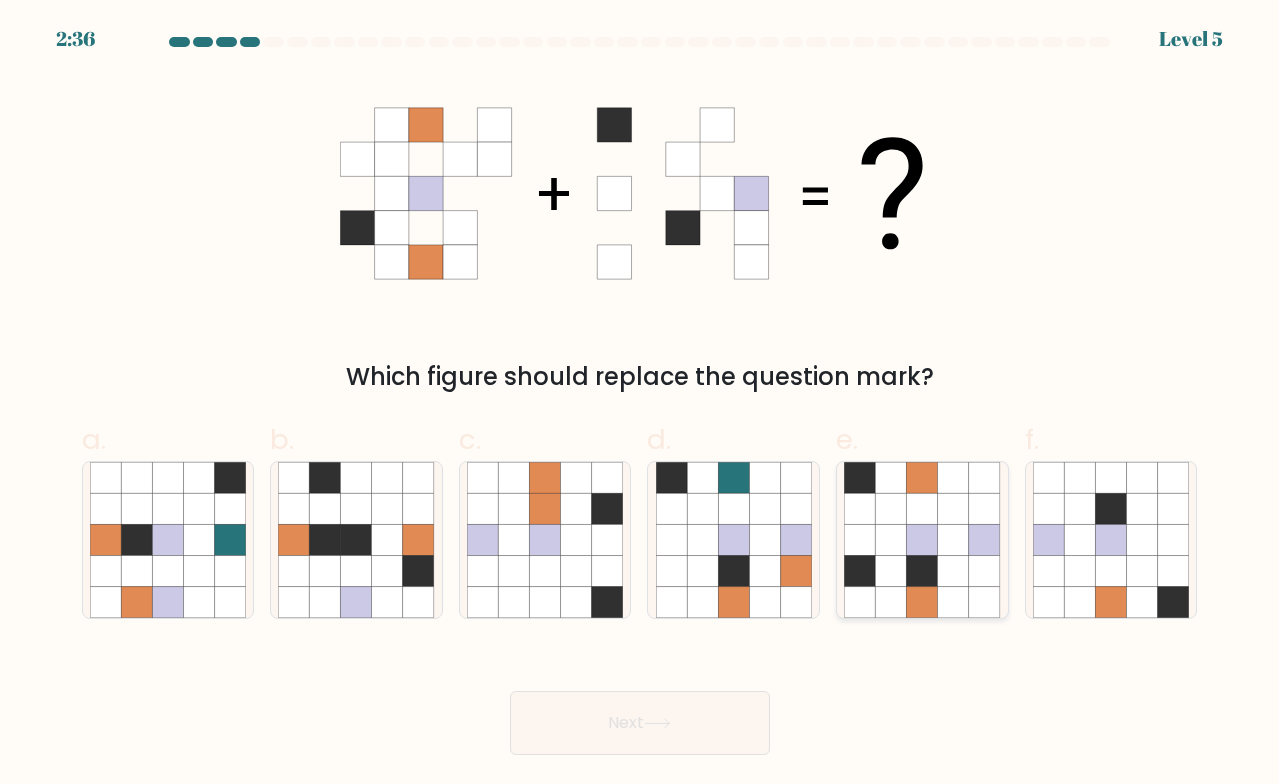 click 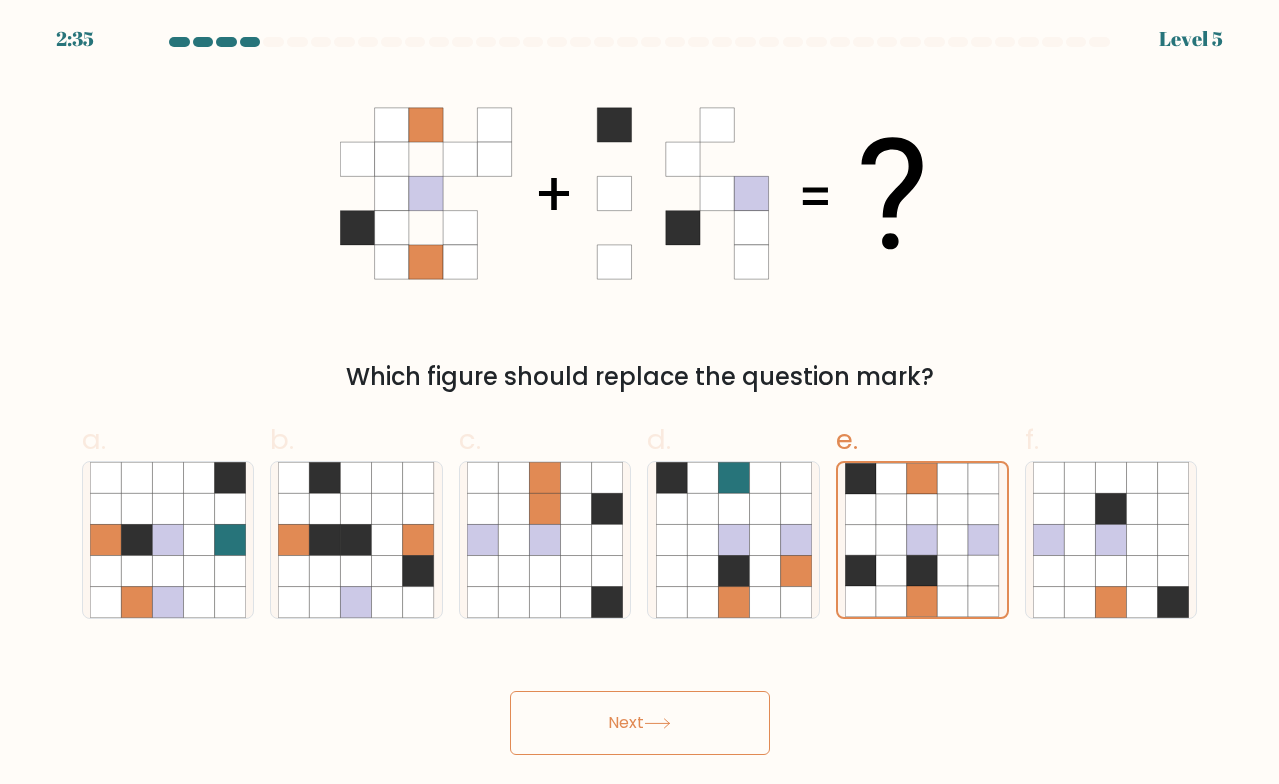 click on "Next" at bounding box center (640, 723) 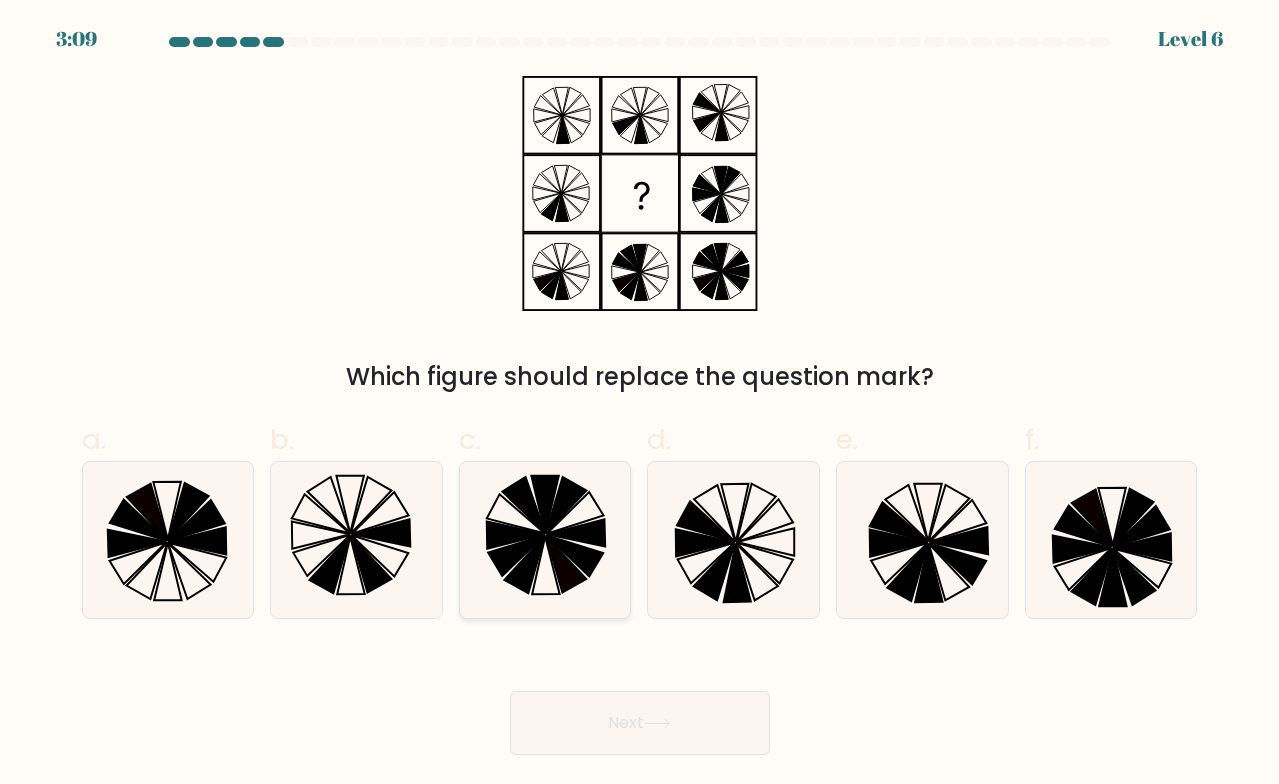click 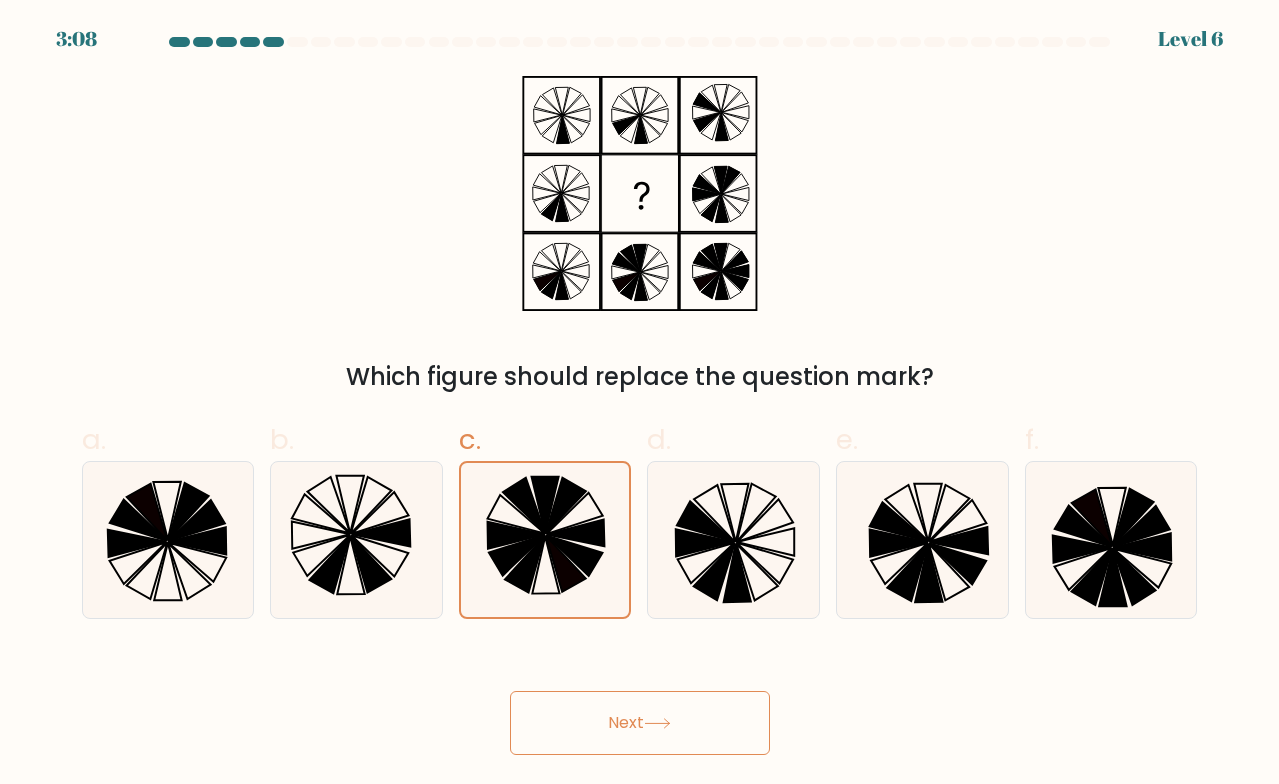click on "Next" at bounding box center (640, 723) 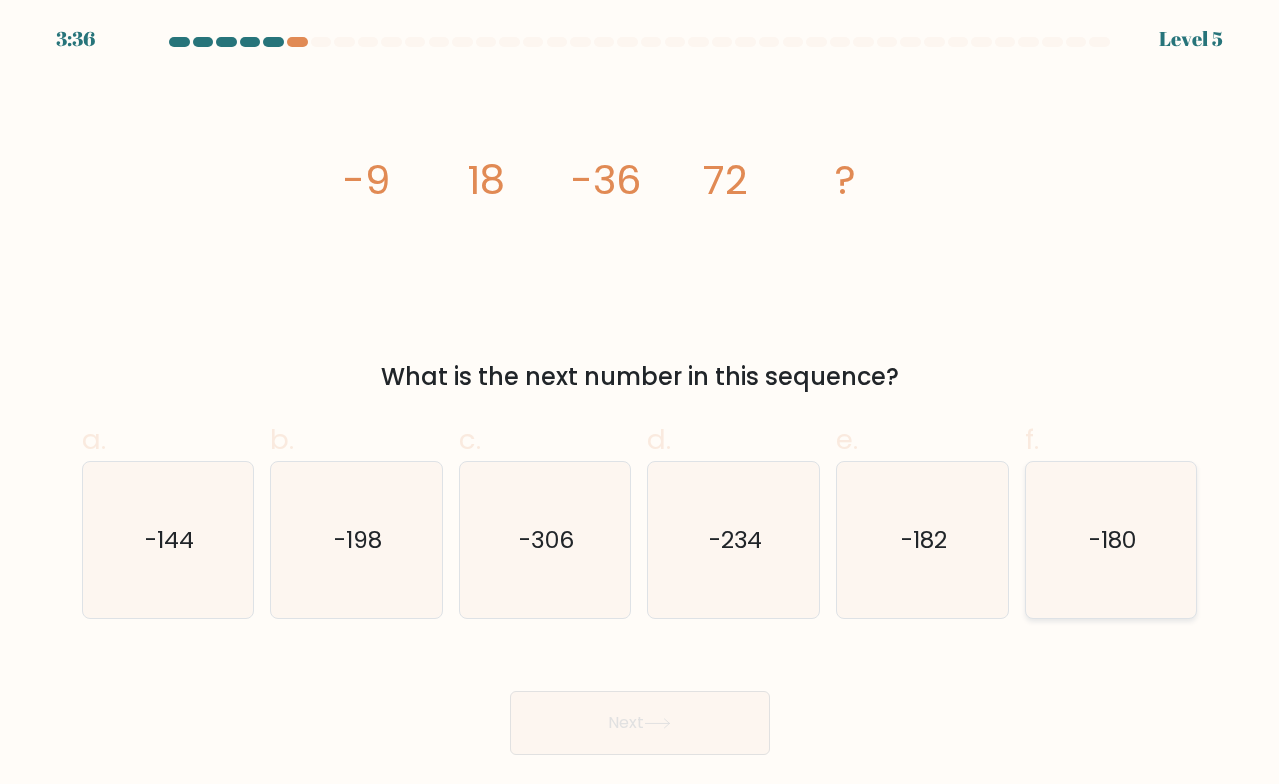 click on "-180" 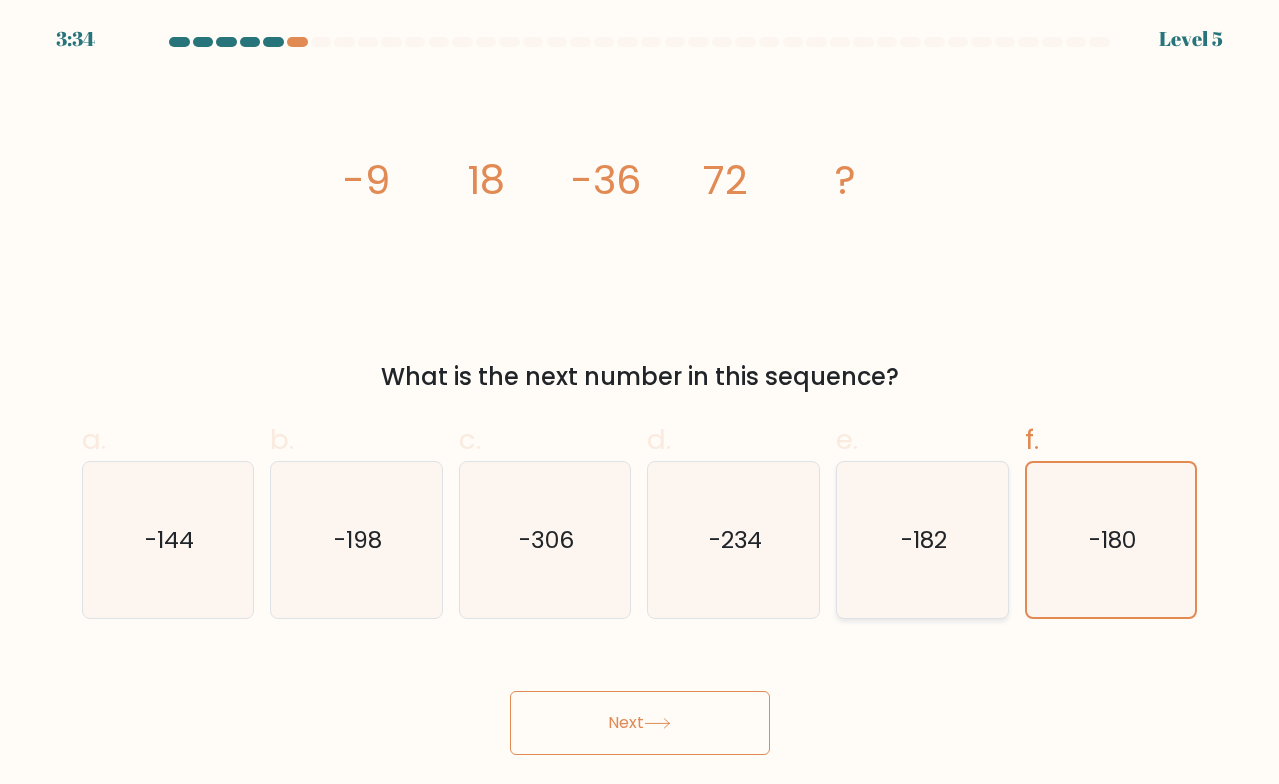 click on "-182" 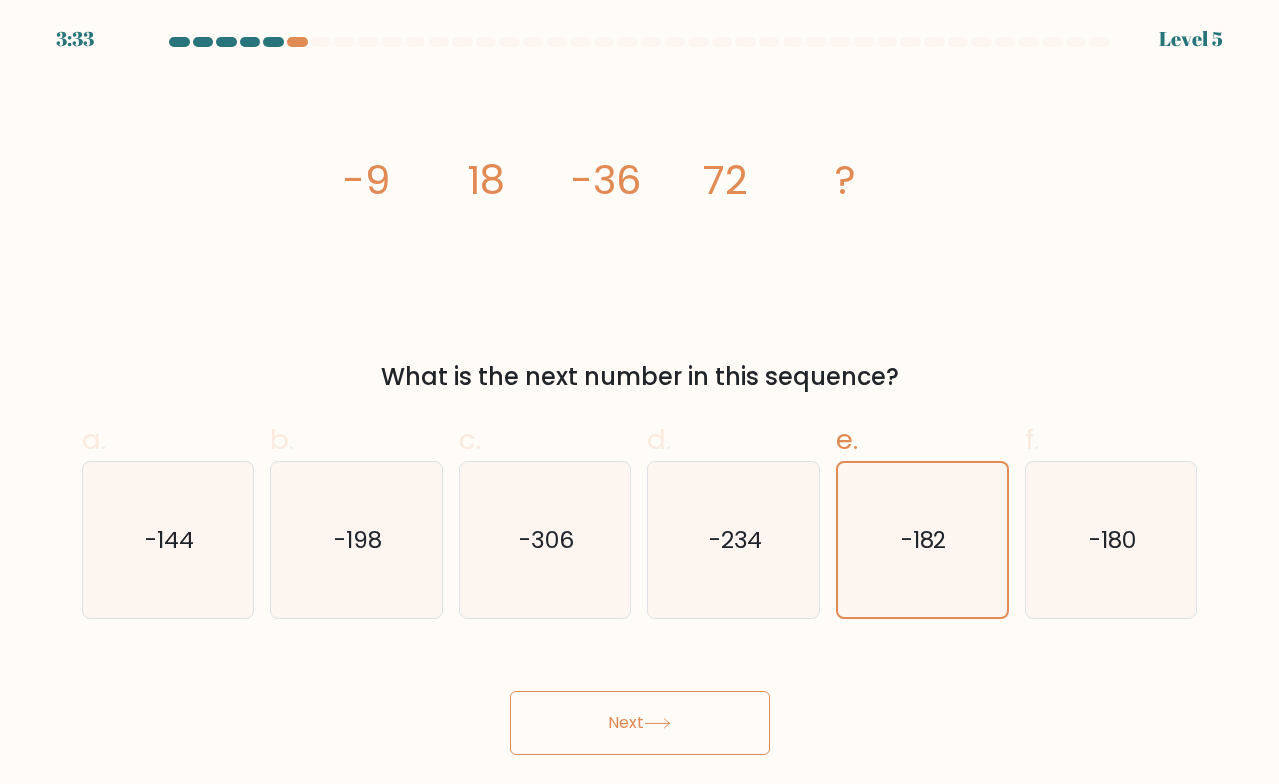 click on "Next" at bounding box center (640, 723) 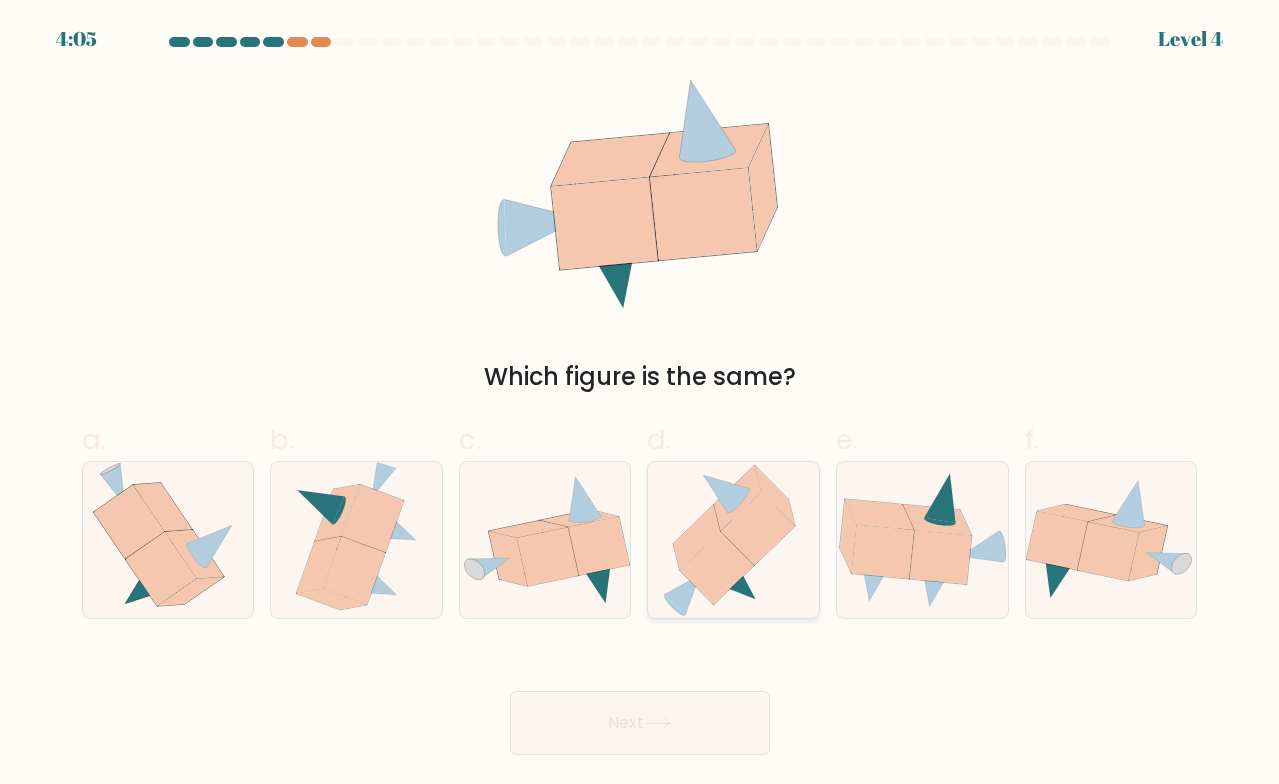 click 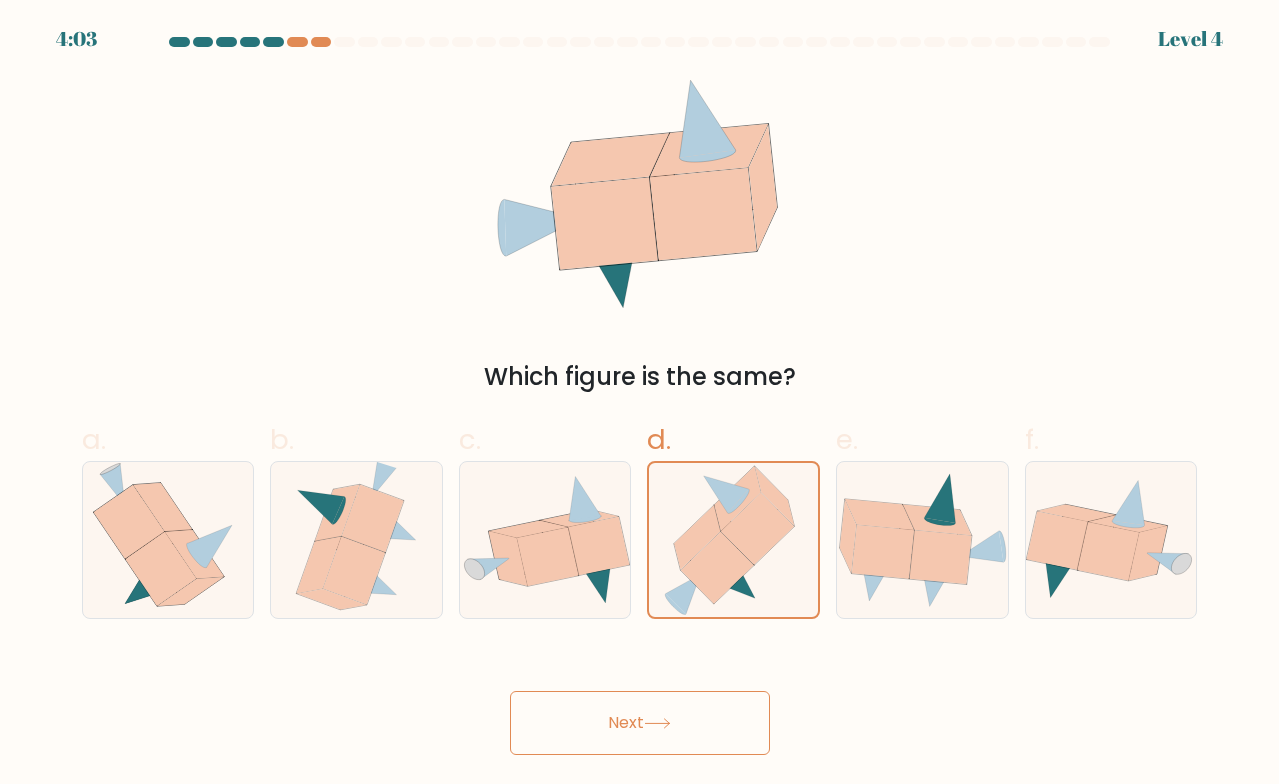 click on "Next" at bounding box center [640, 723] 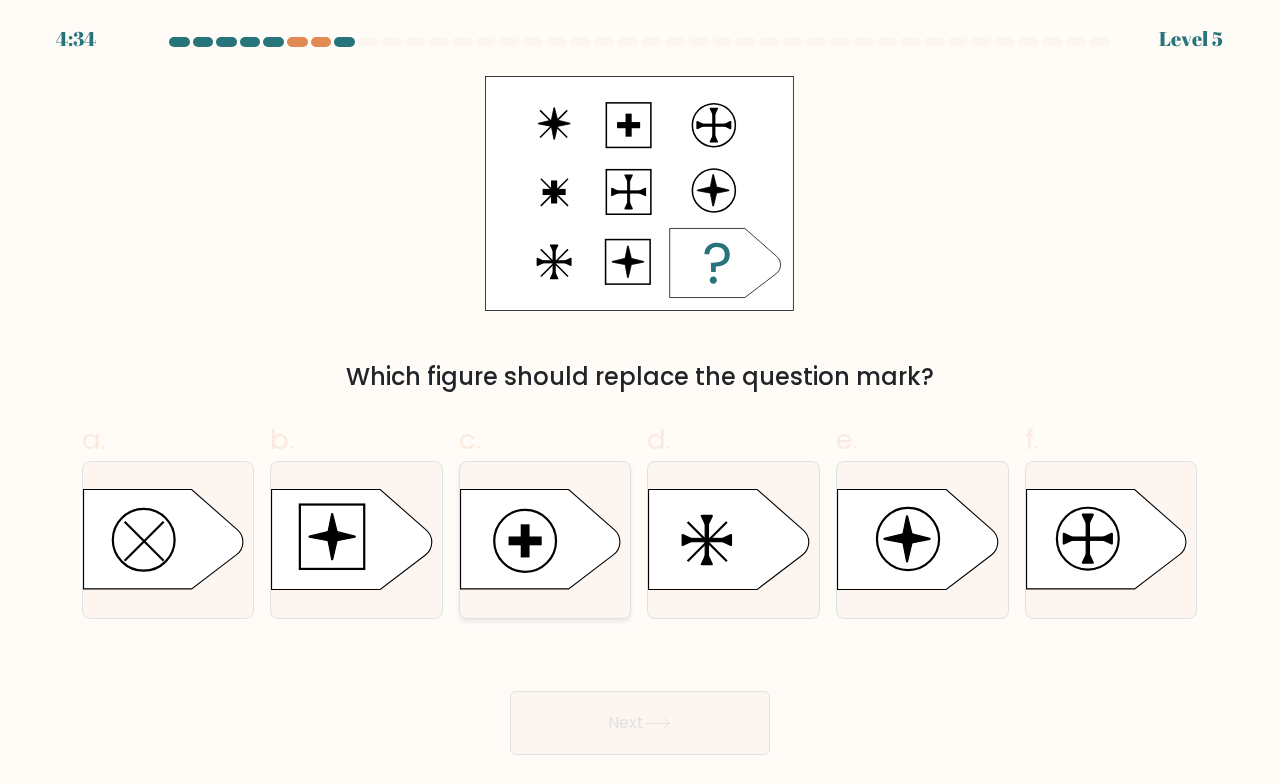click 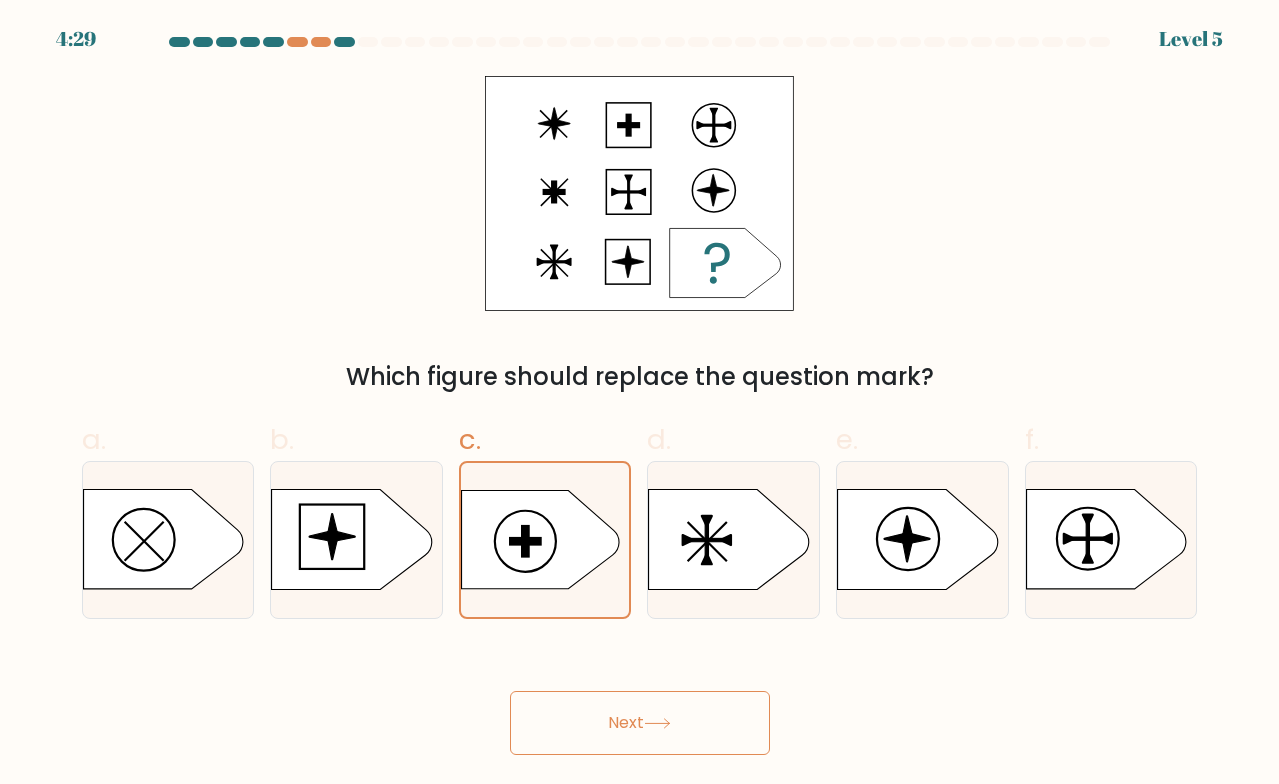 click on "Next" at bounding box center (640, 723) 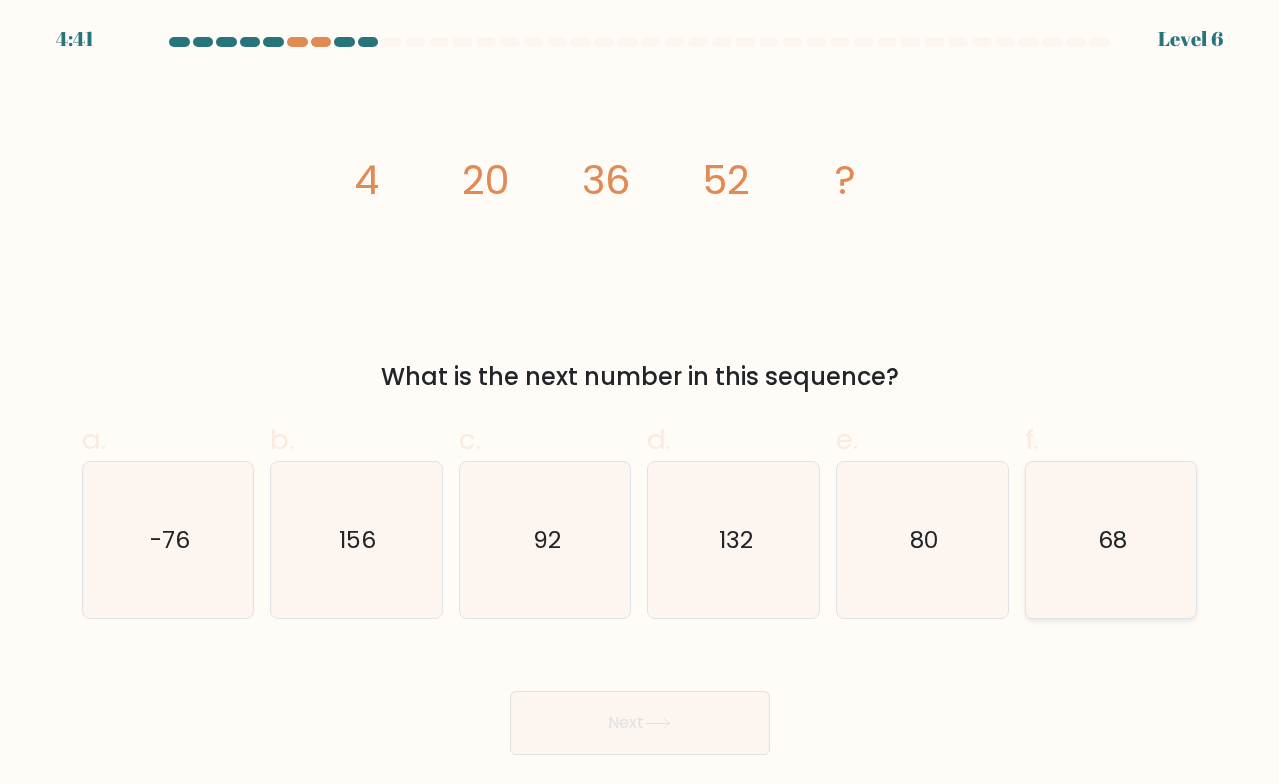 click on "68" 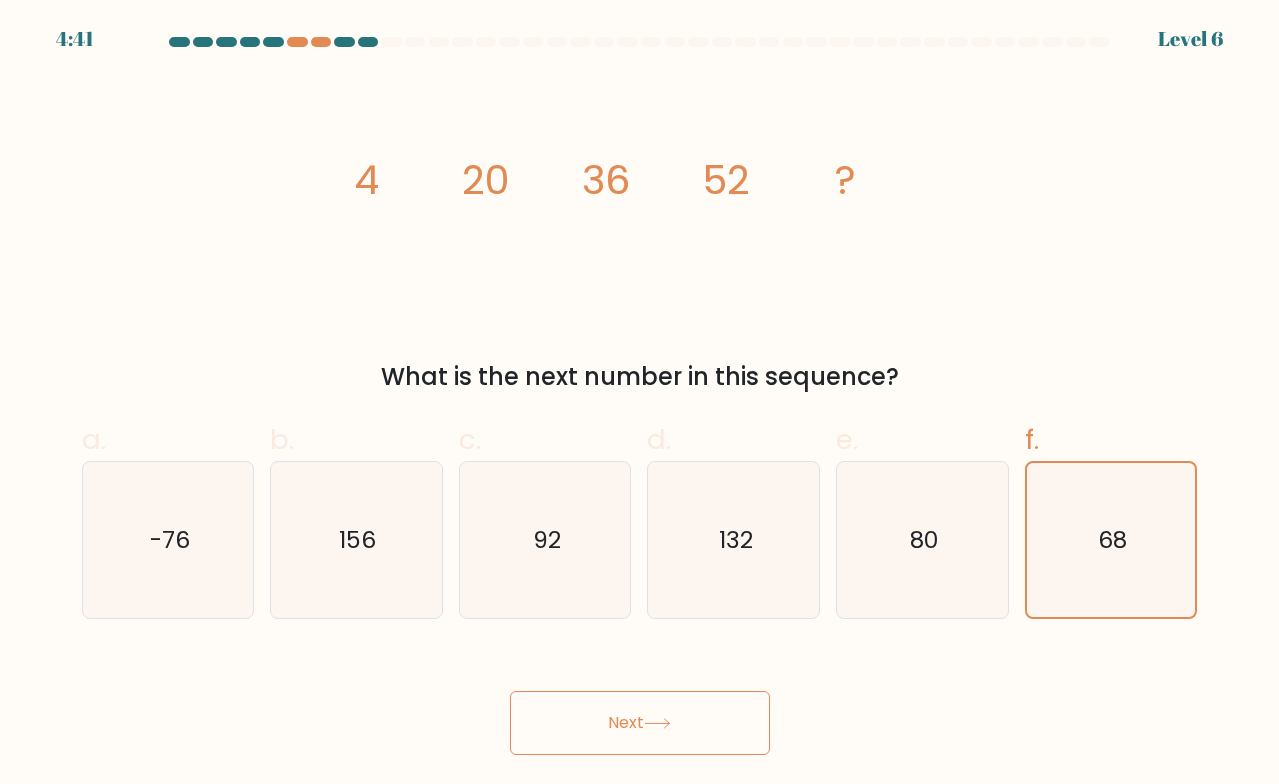 click on "Next" at bounding box center (640, 723) 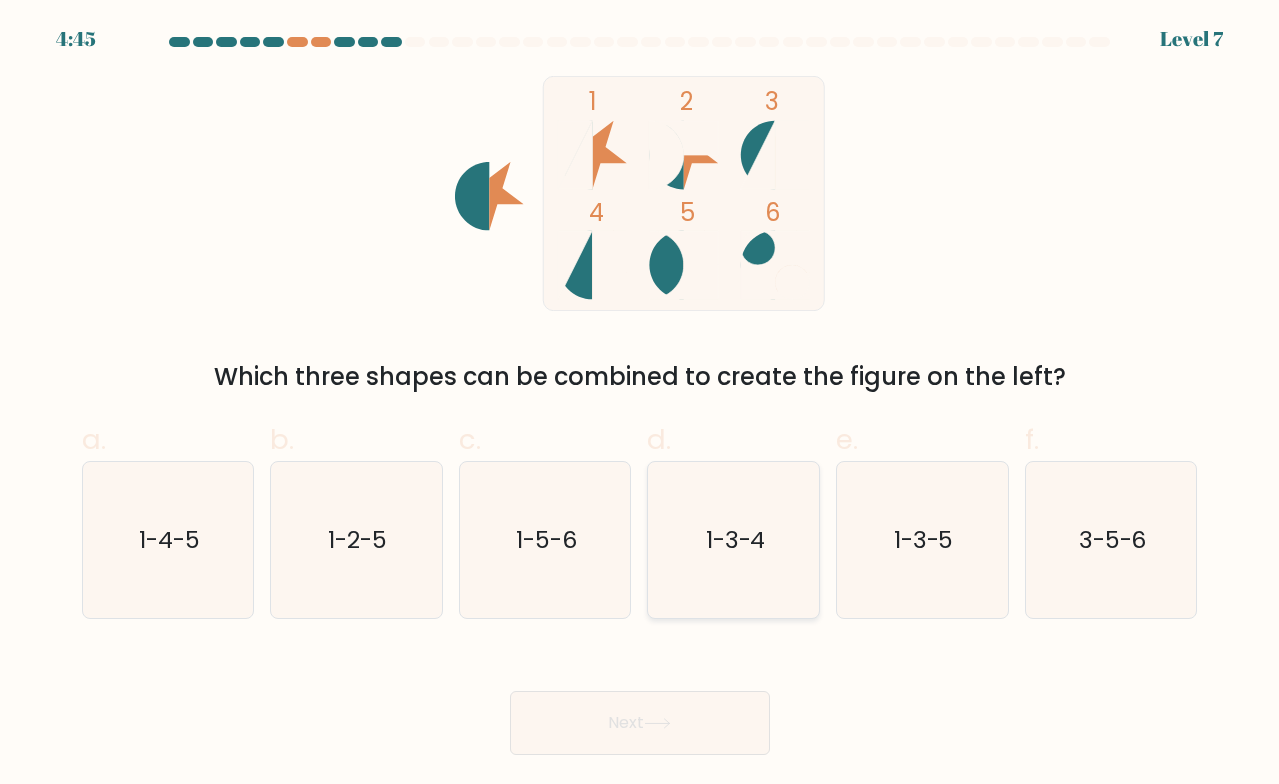 click on "1-3-4" 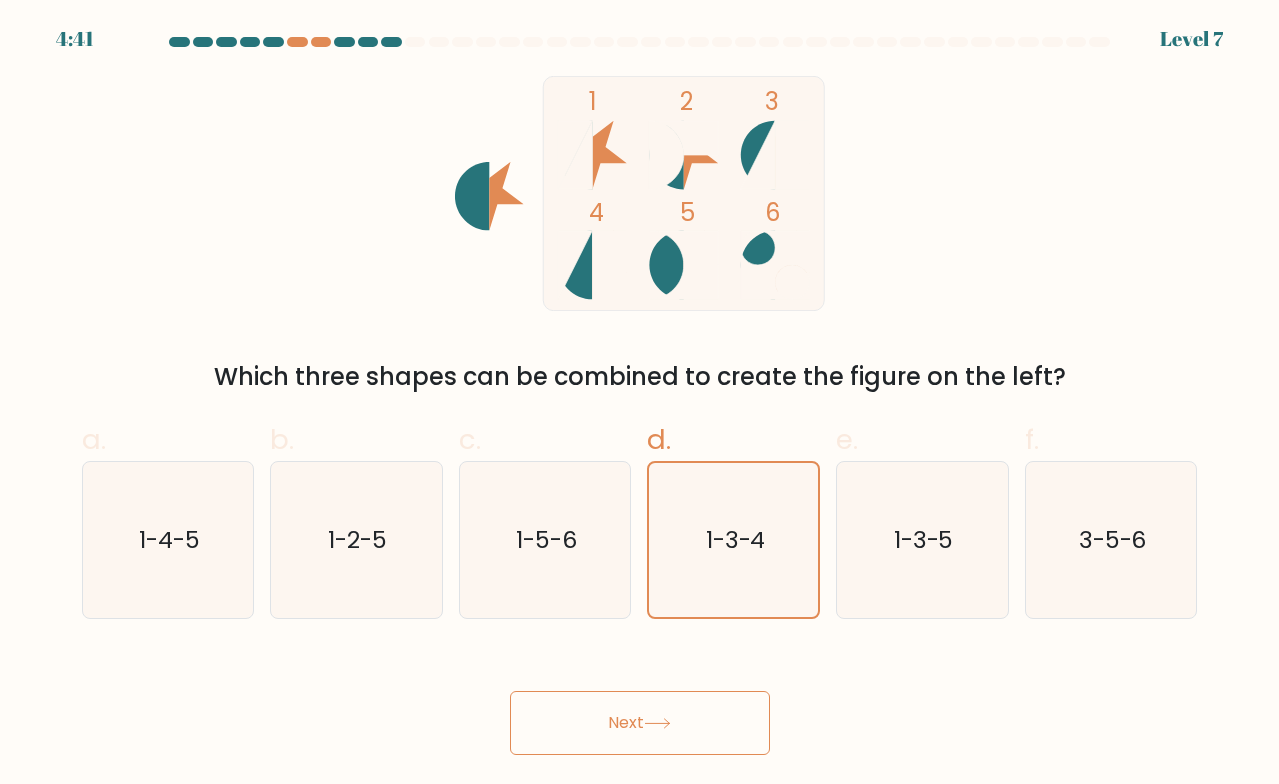 click on "Next" at bounding box center (640, 723) 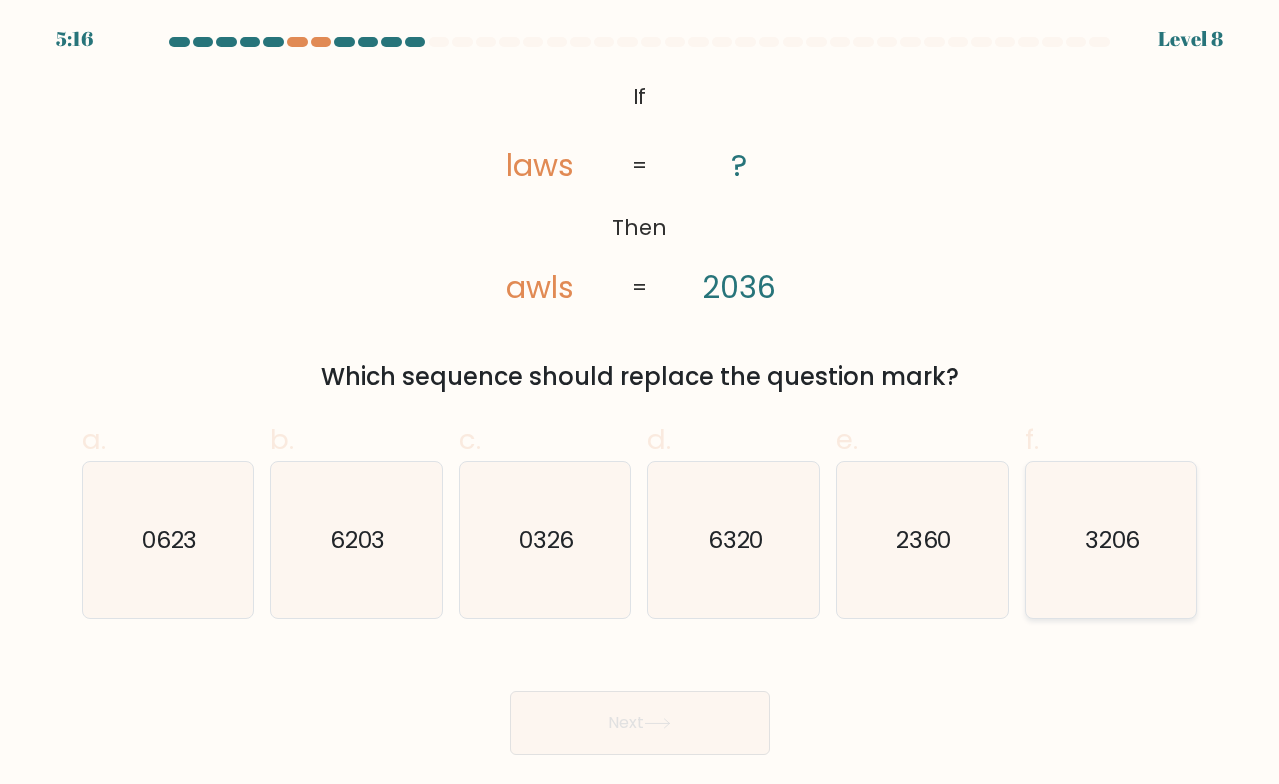 click on "3206" 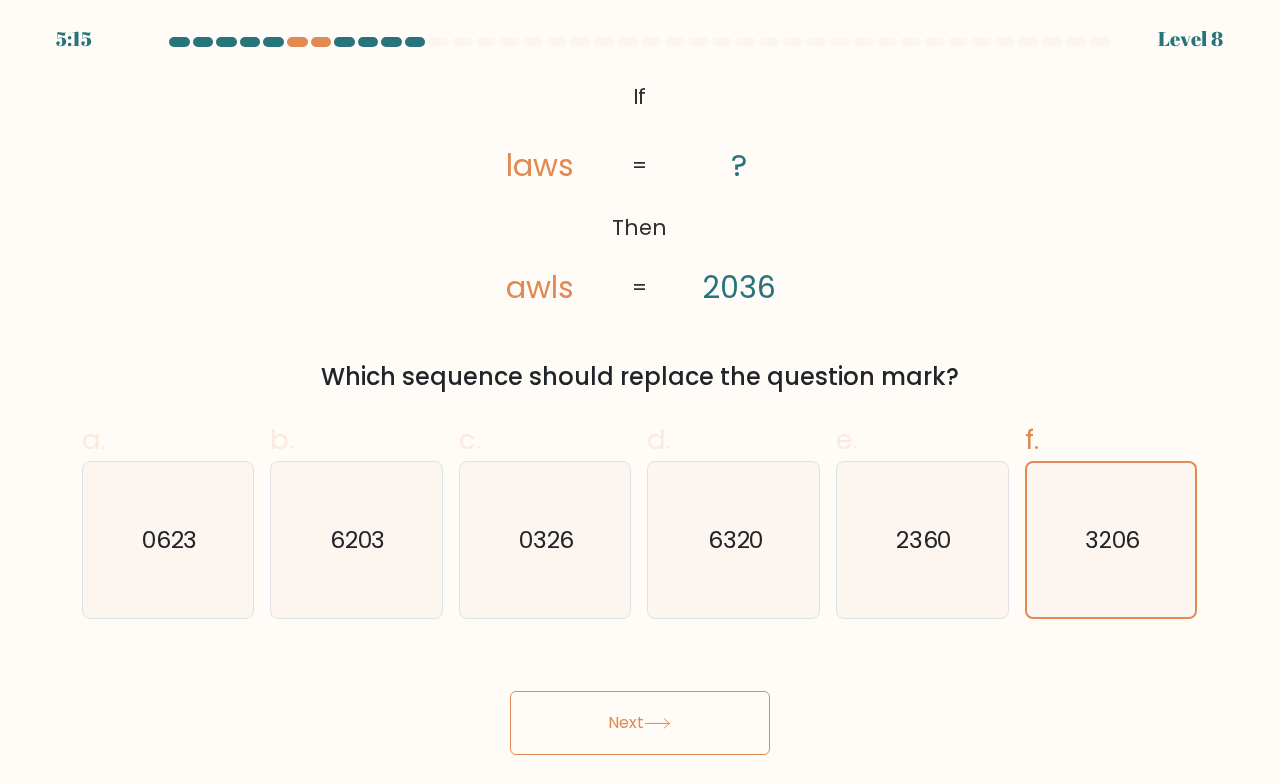 click on "Next" at bounding box center (640, 723) 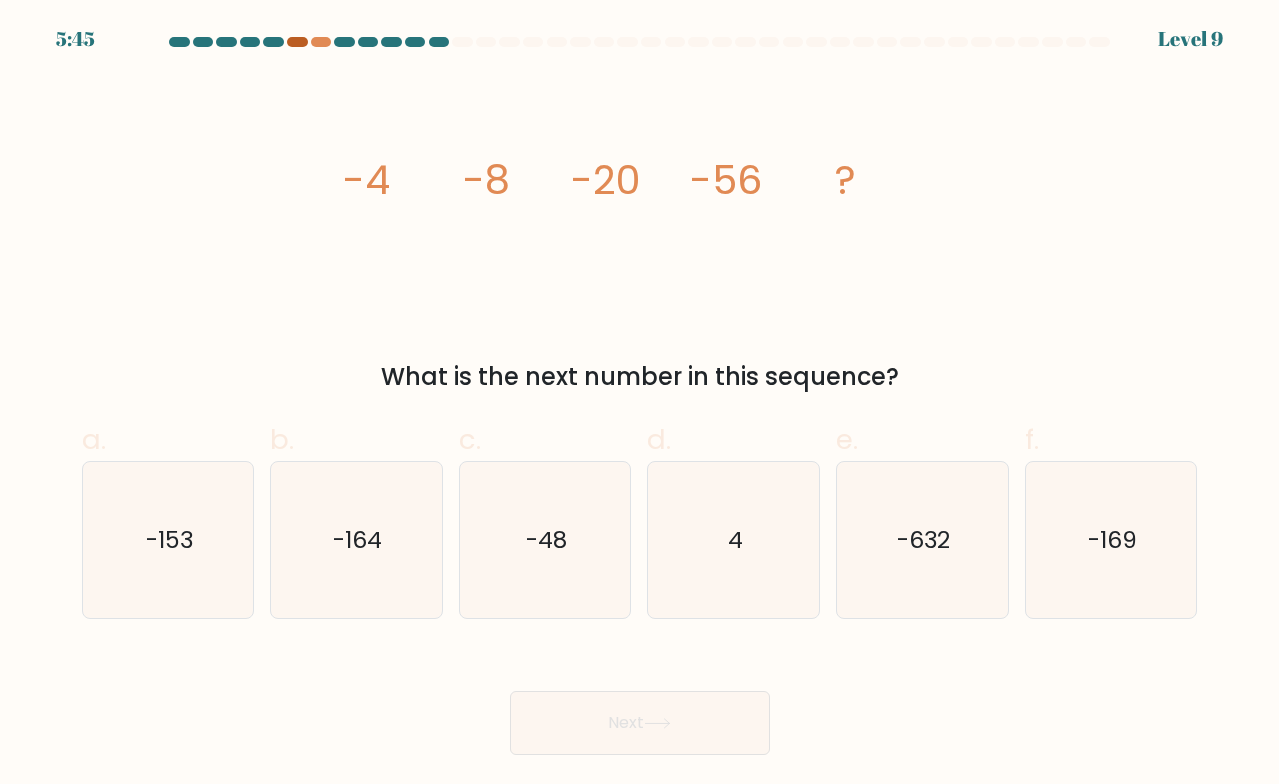 click at bounding box center (297, 42) 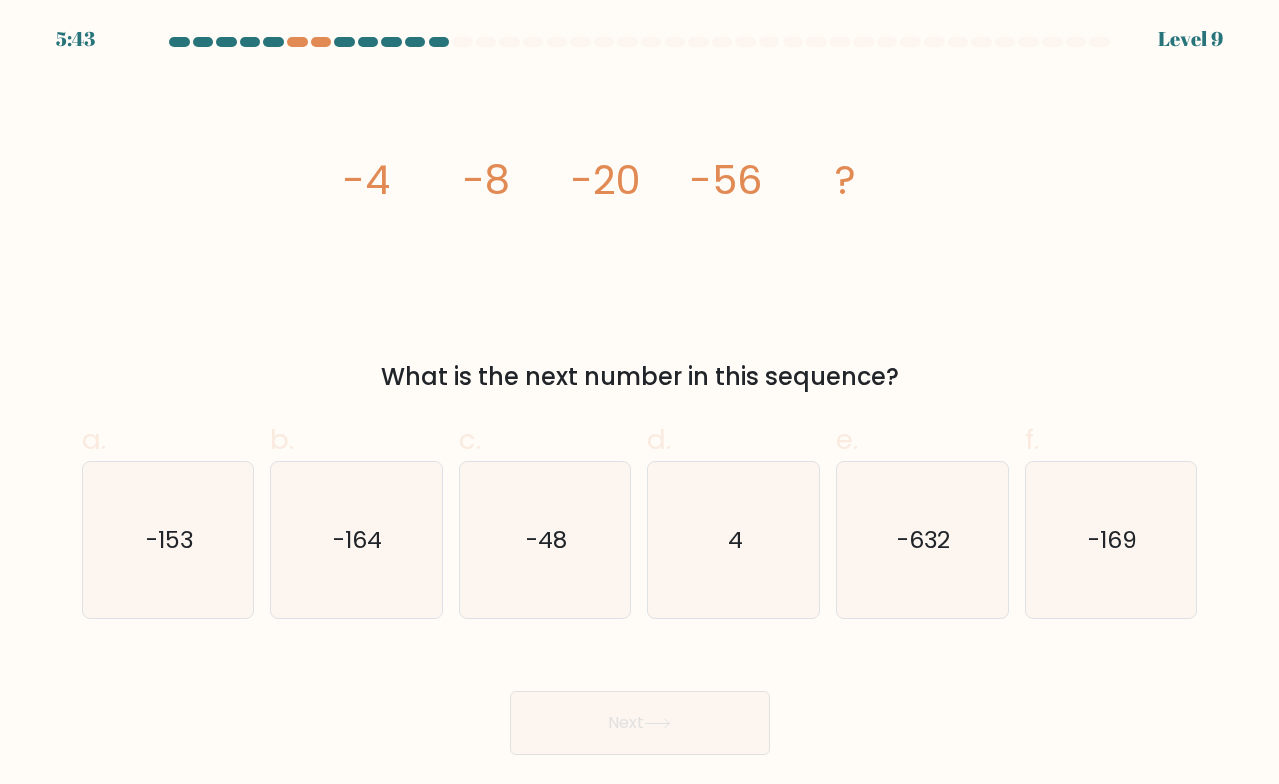 click at bounding box center (640, 46) 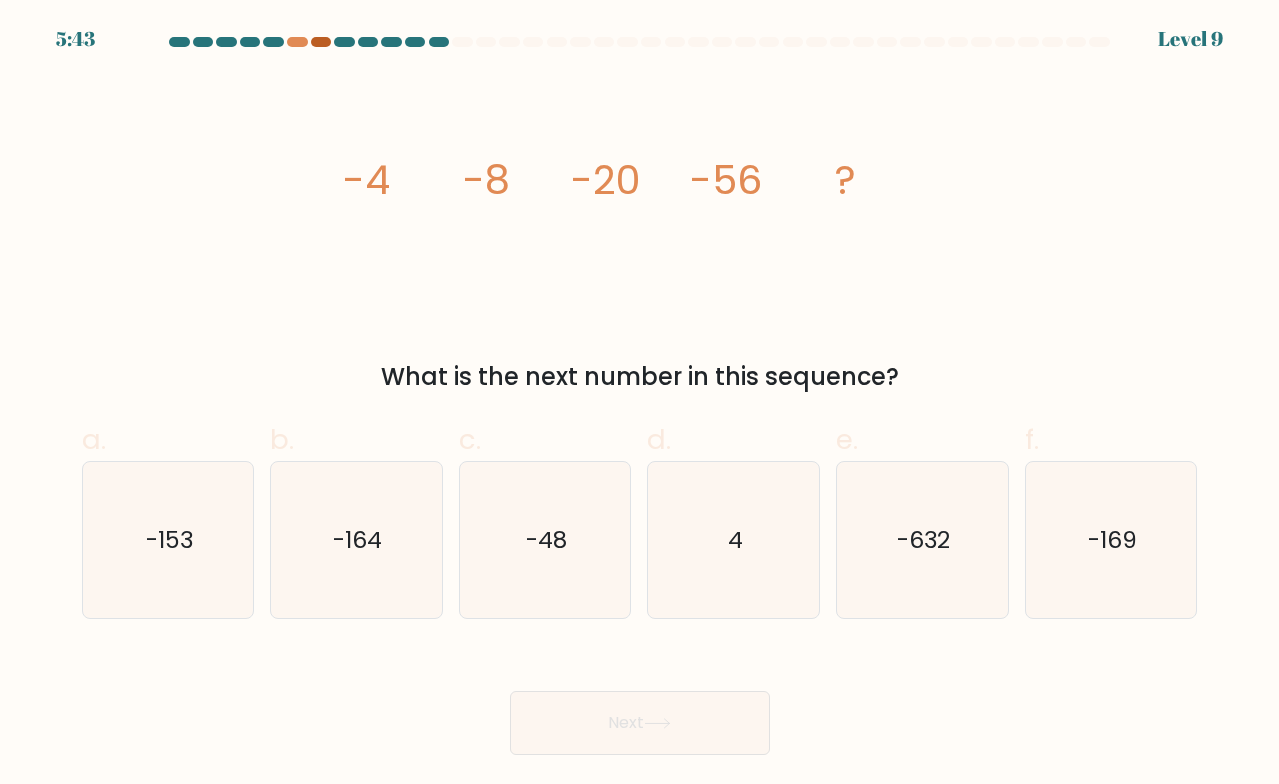 click at bounding box center [321, 42] 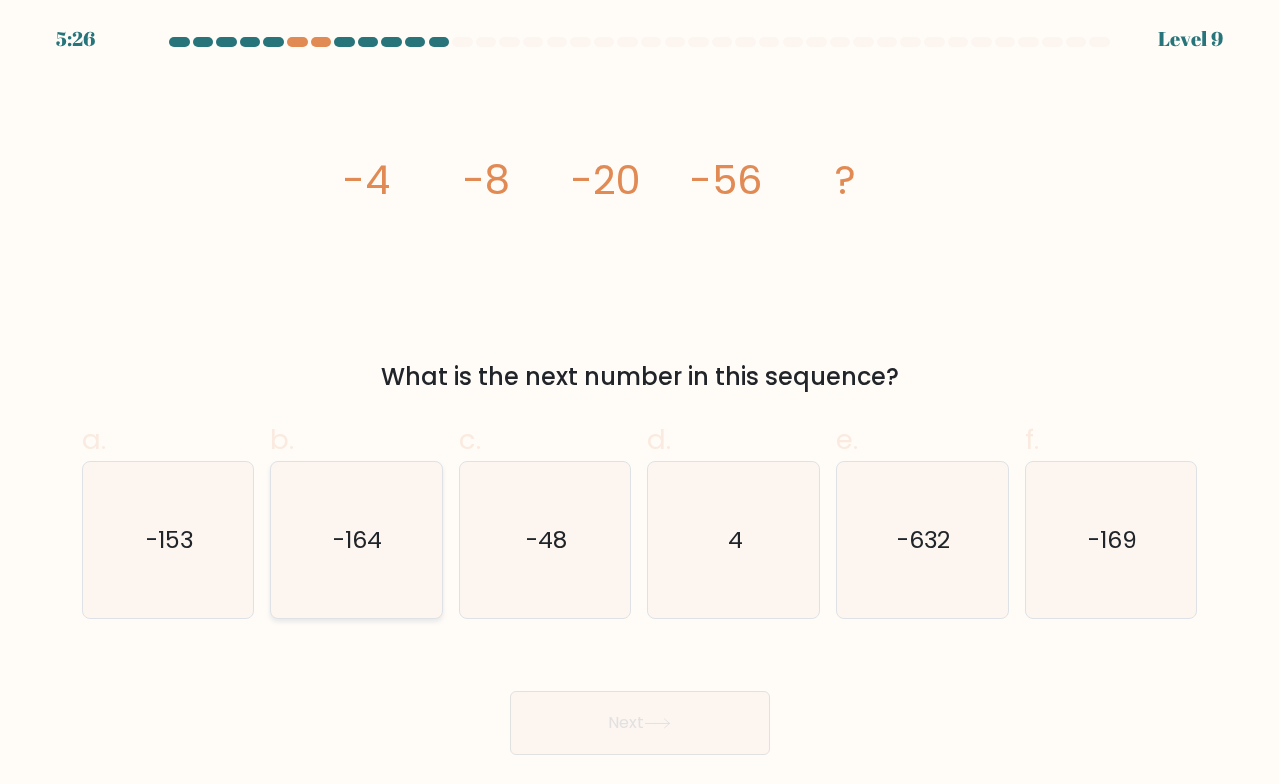 click on "-164" 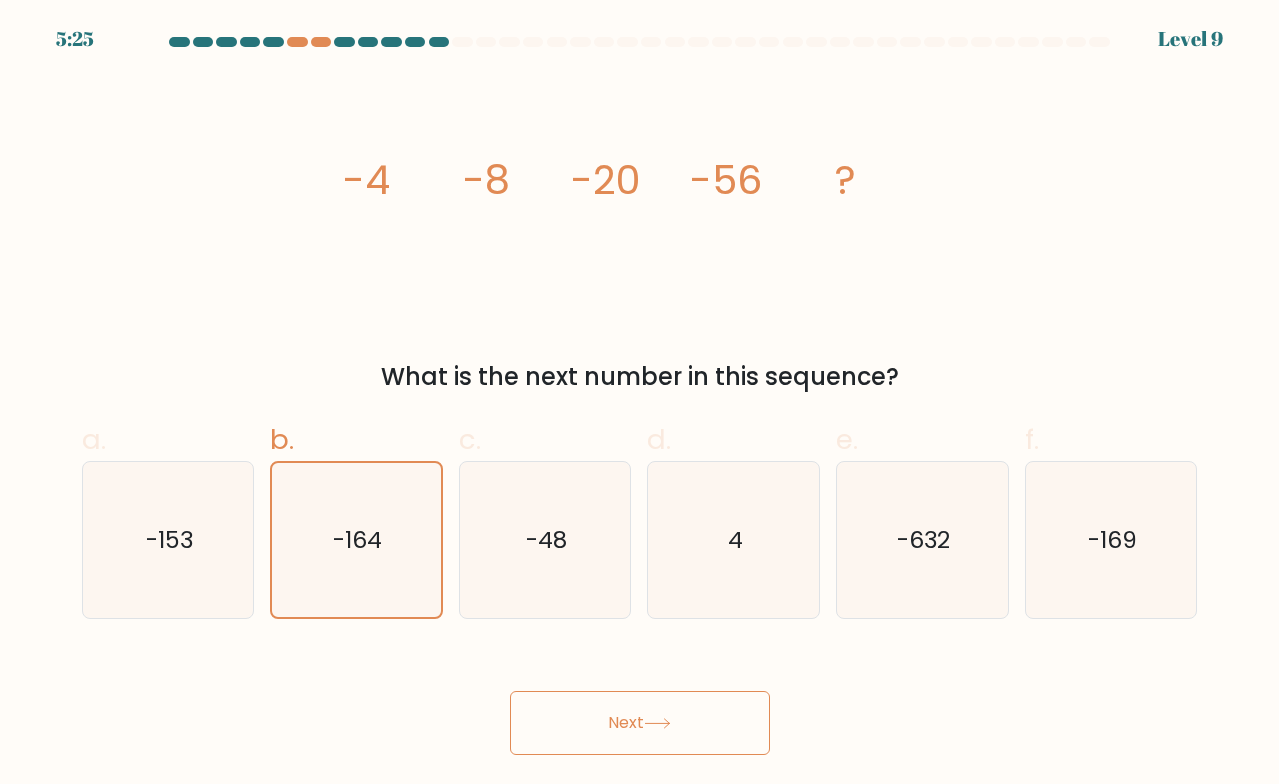 click on "Next" at bounding box center (640, 723) 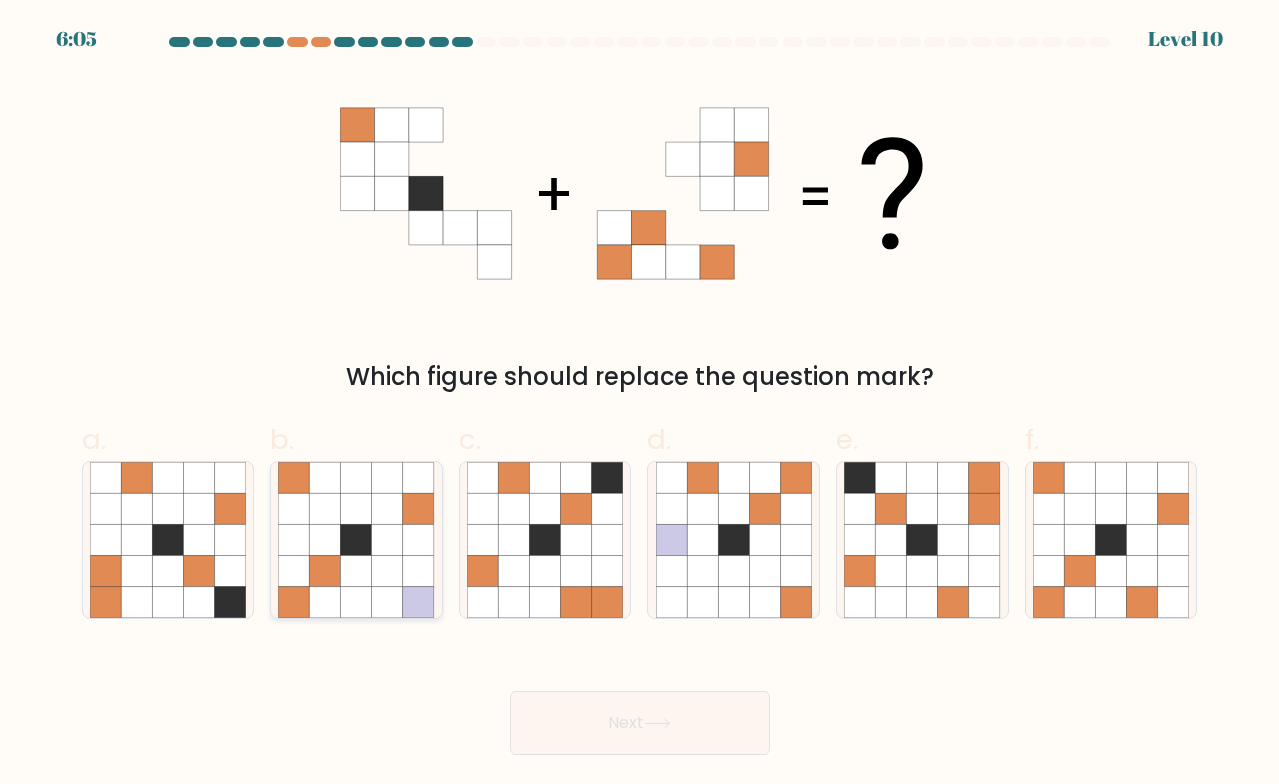 click at bounding box center [356, 540] 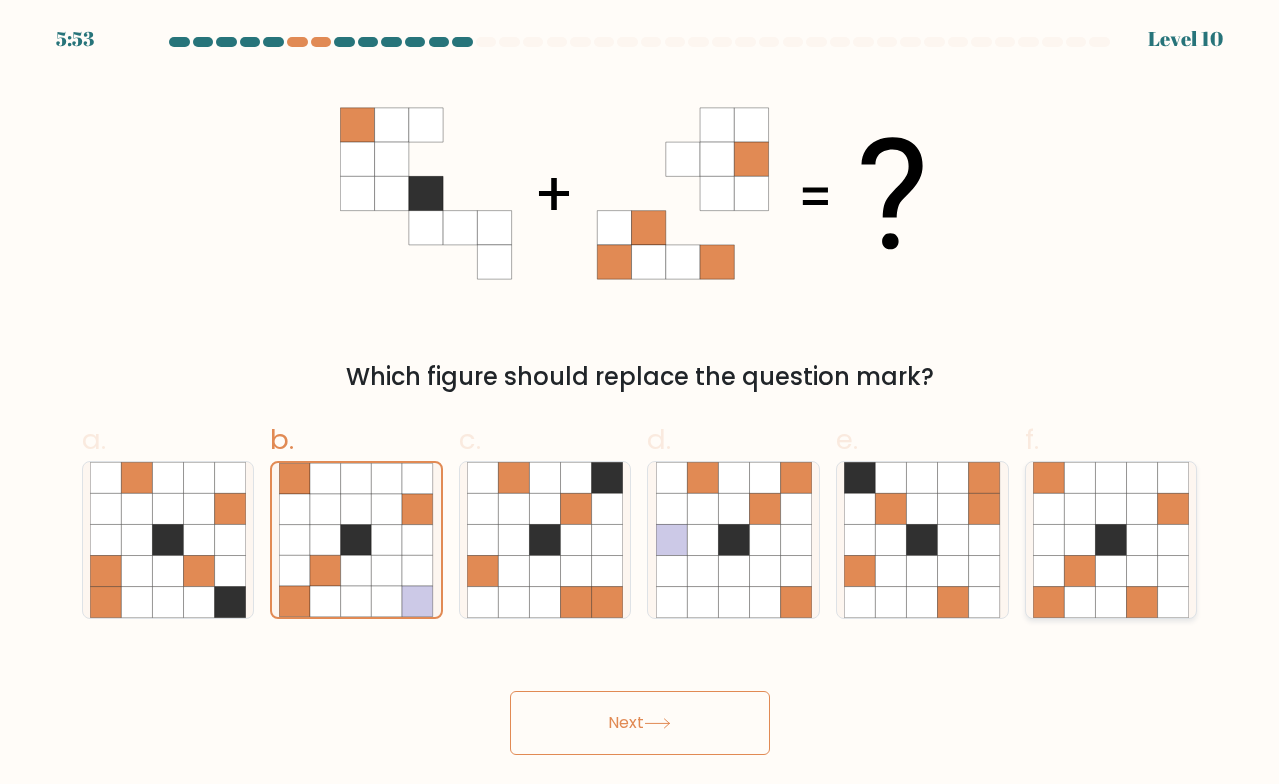 click 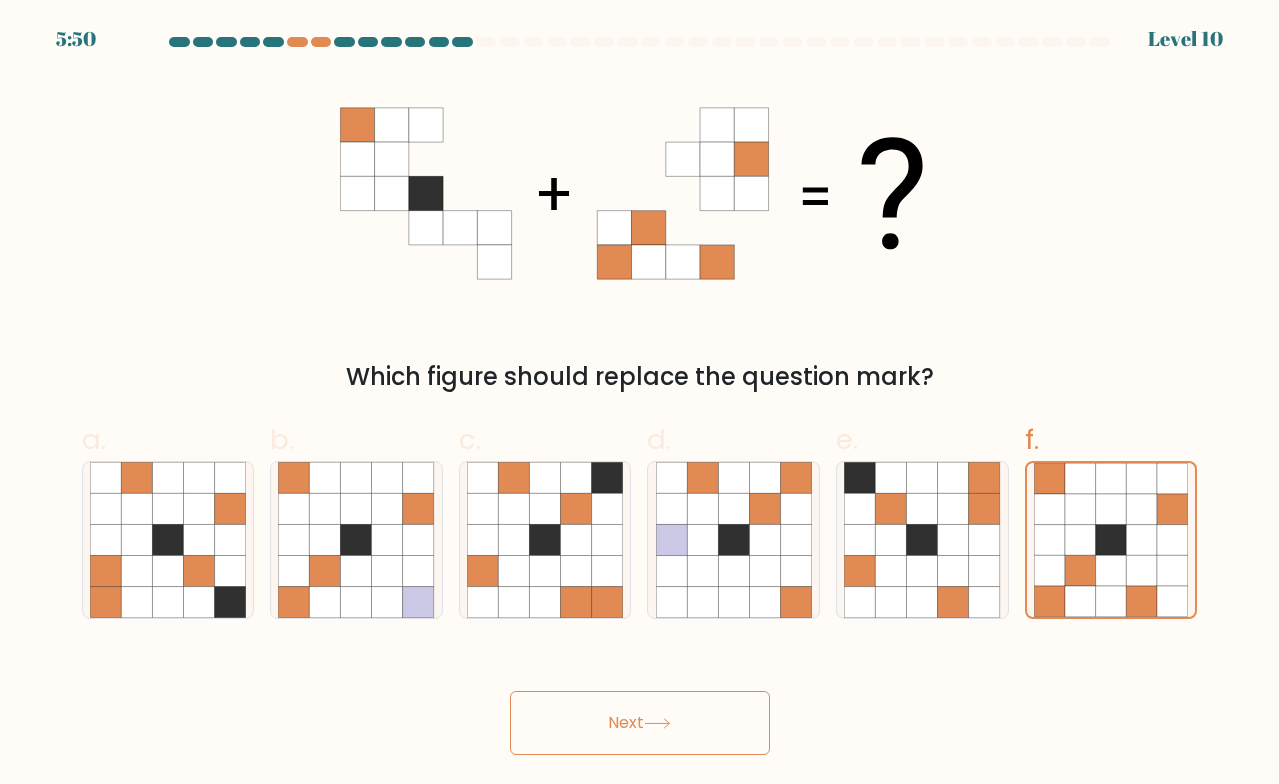 click on "Next" at bounding box center [640, 723] 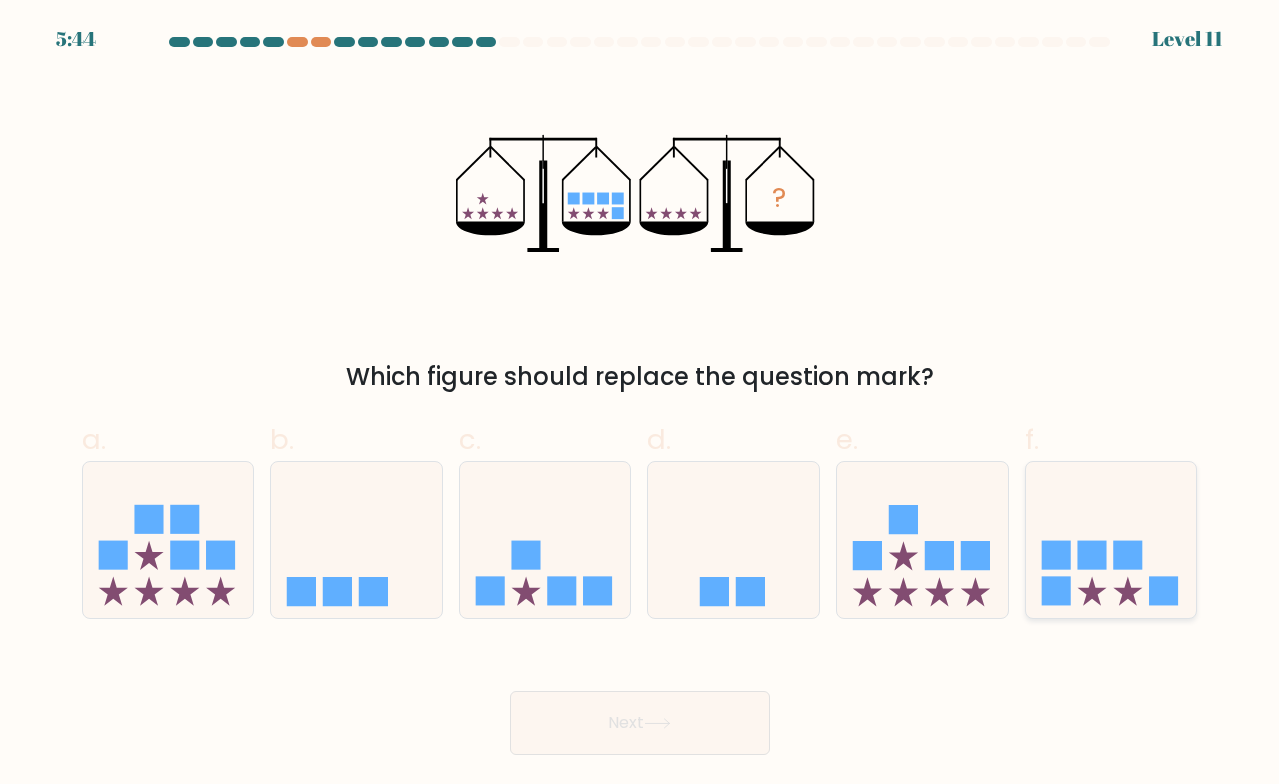 click 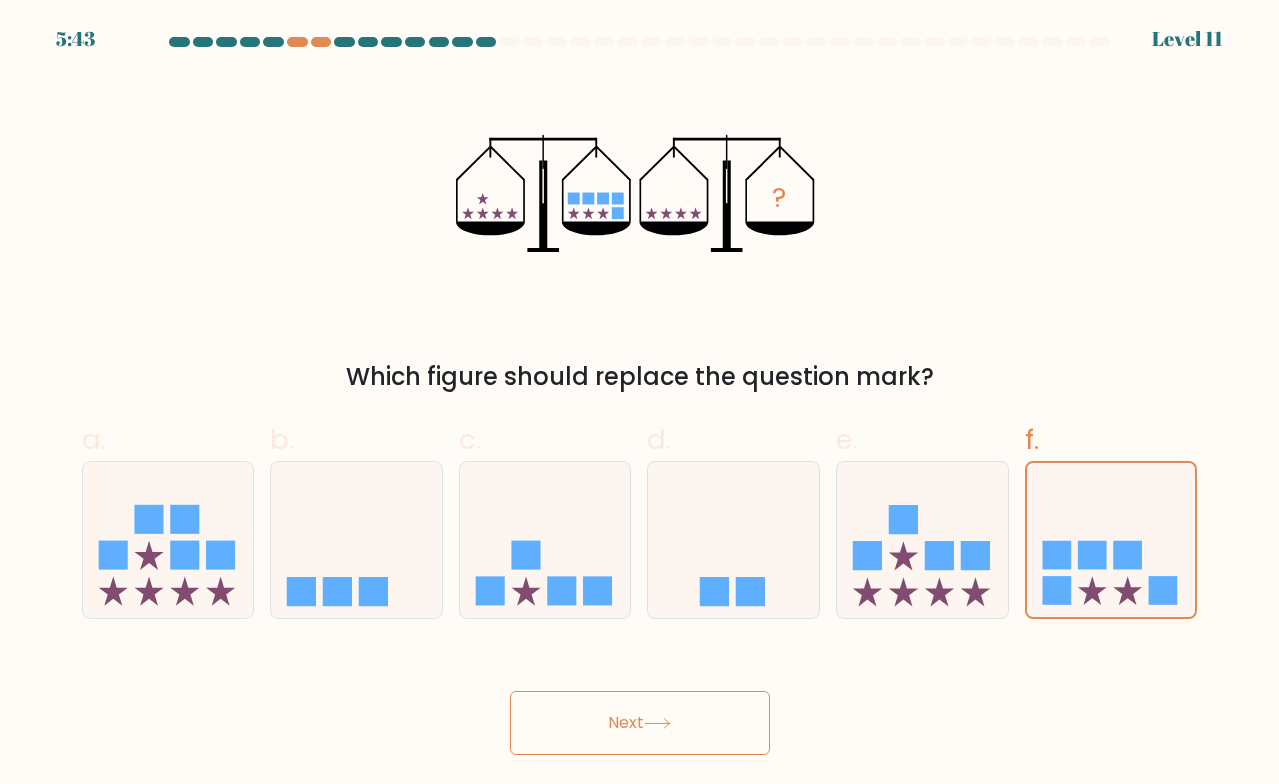 click on "Next" at bounding box center [640, 723] 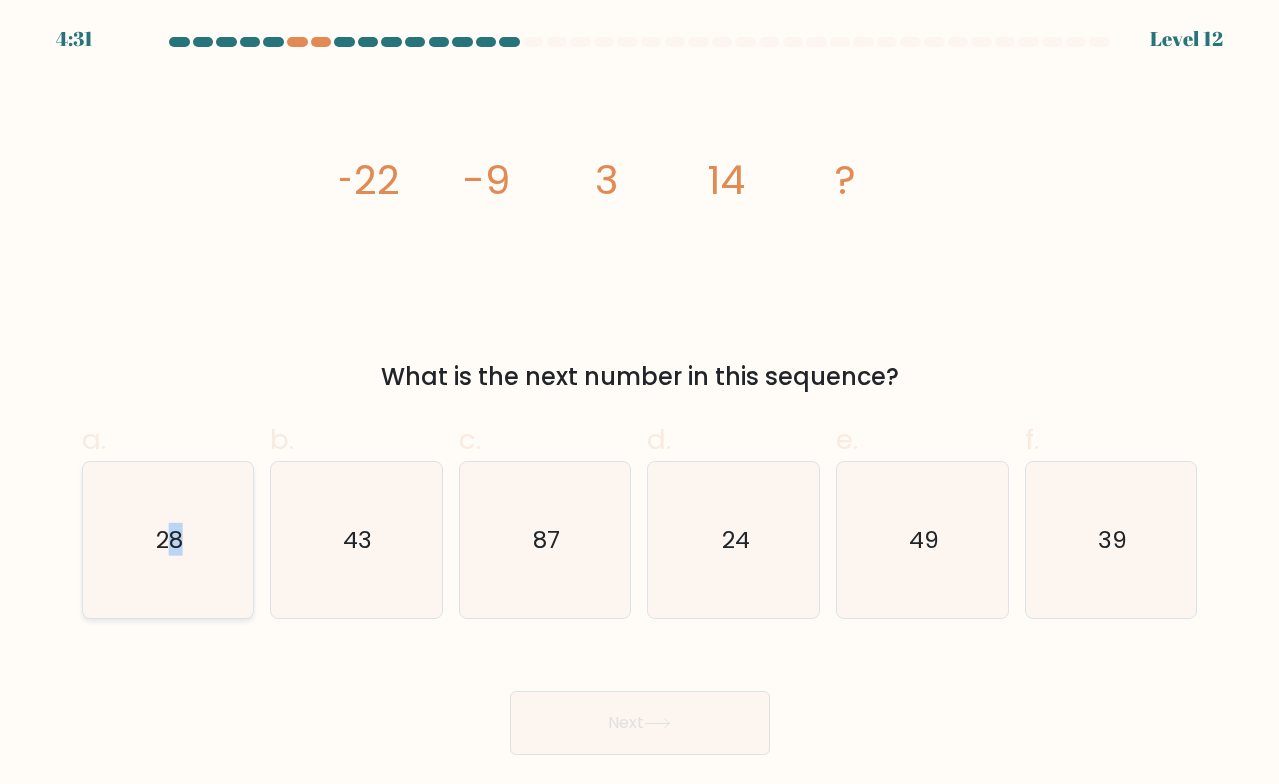 click on "28" 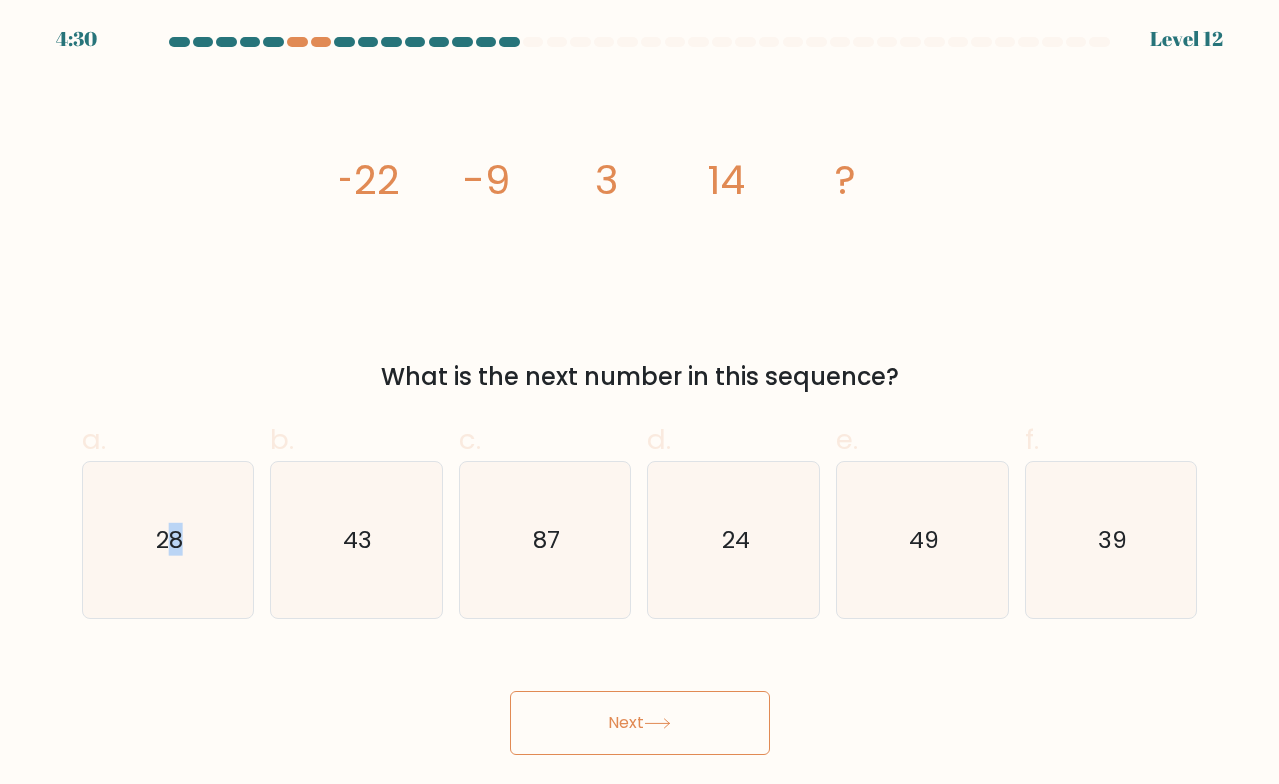 click on "Next" at bounding box center [640, 723] 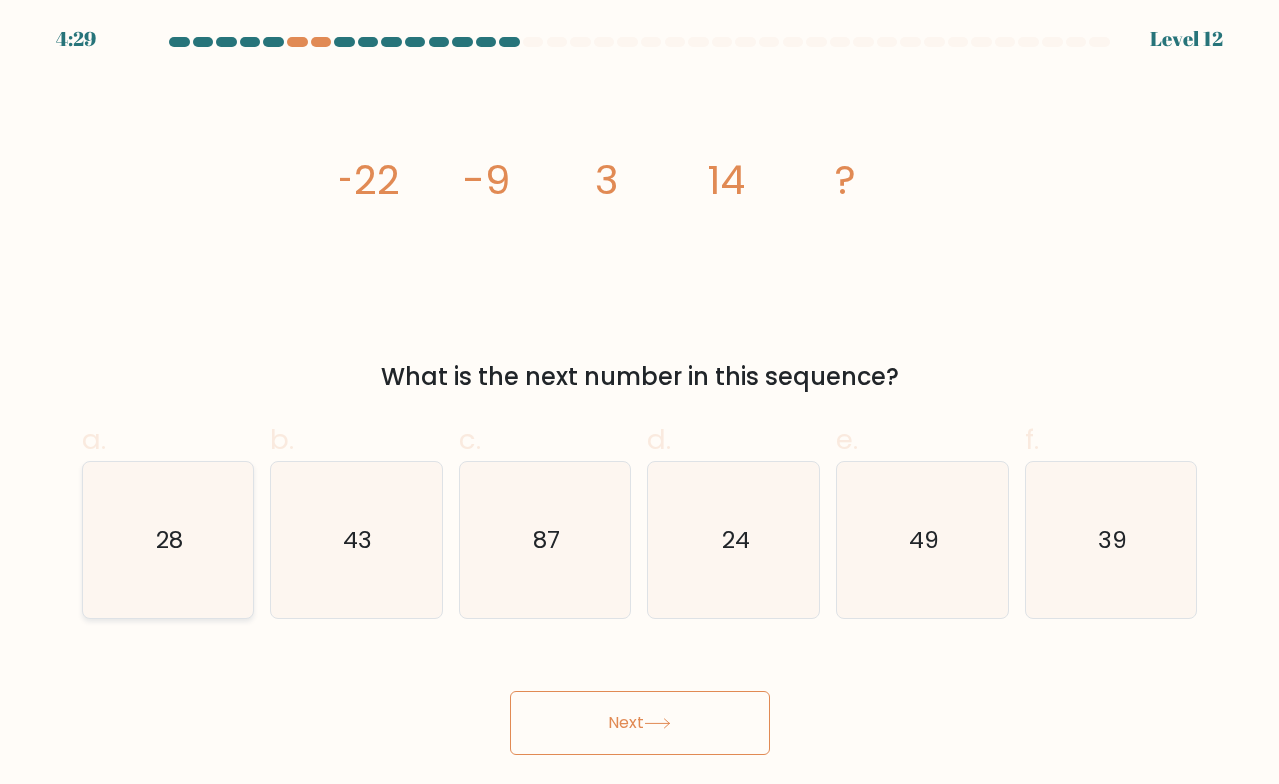 click on "28" 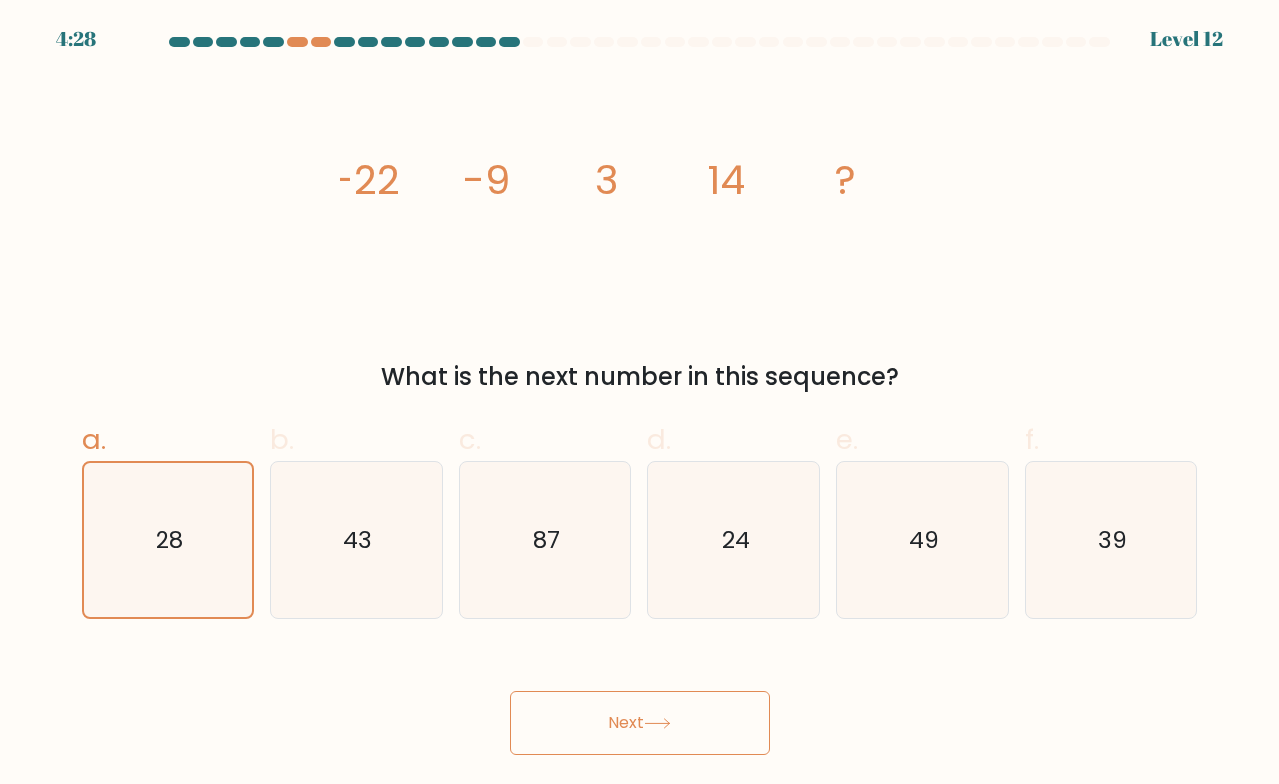 click on "Next" at bounding box center [640, 723] 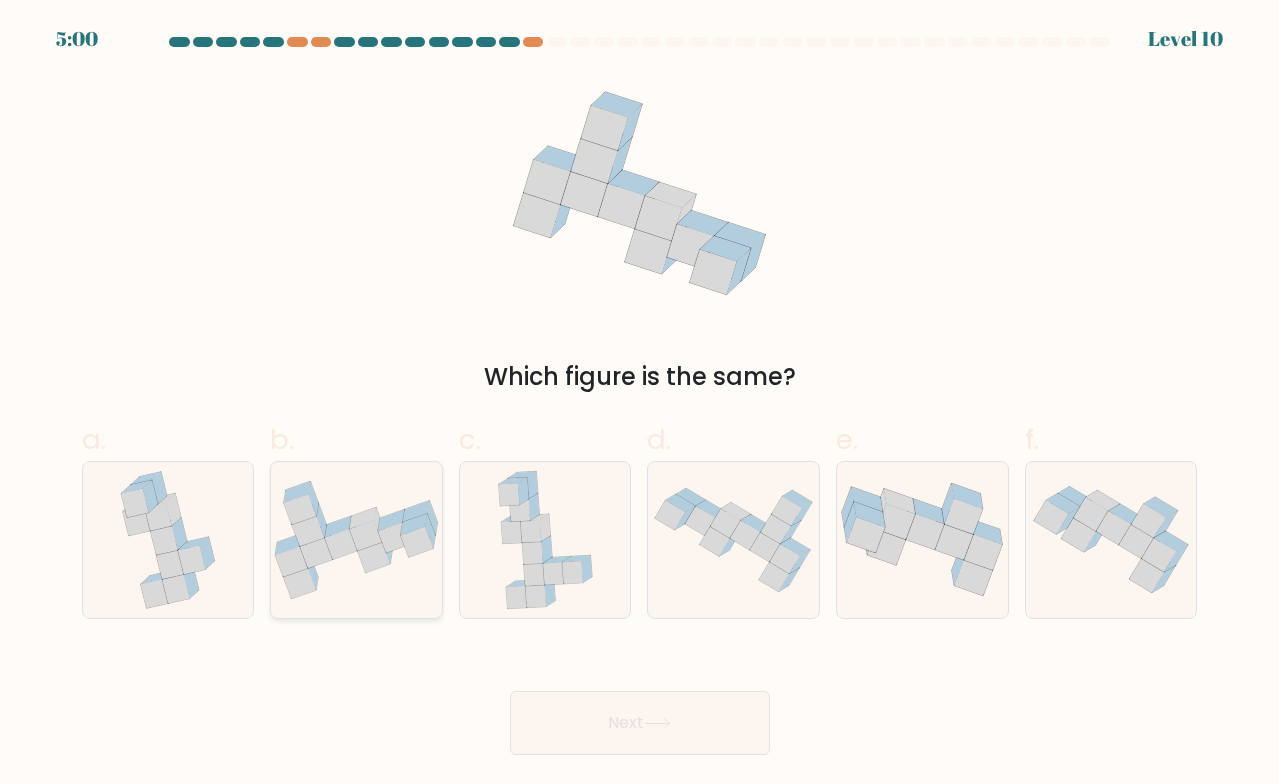 click 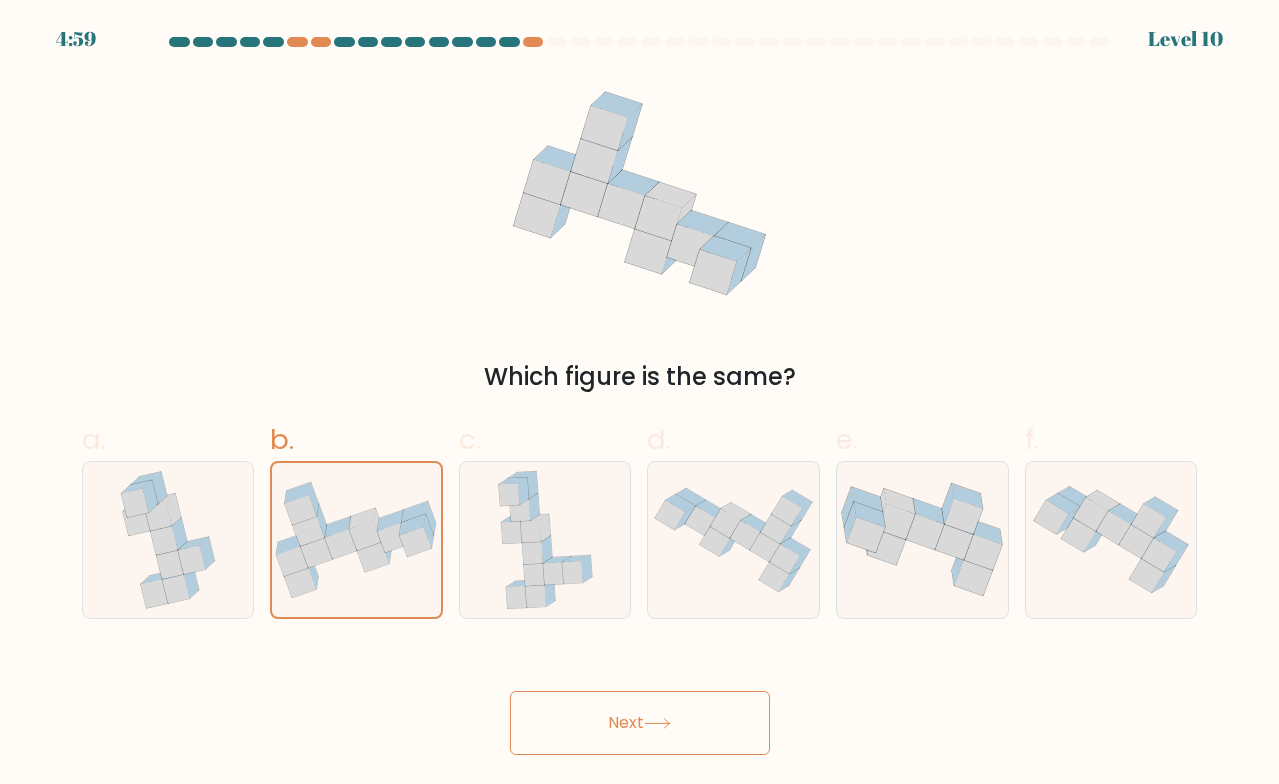 click on "Next" at bounding box center [640, 723] 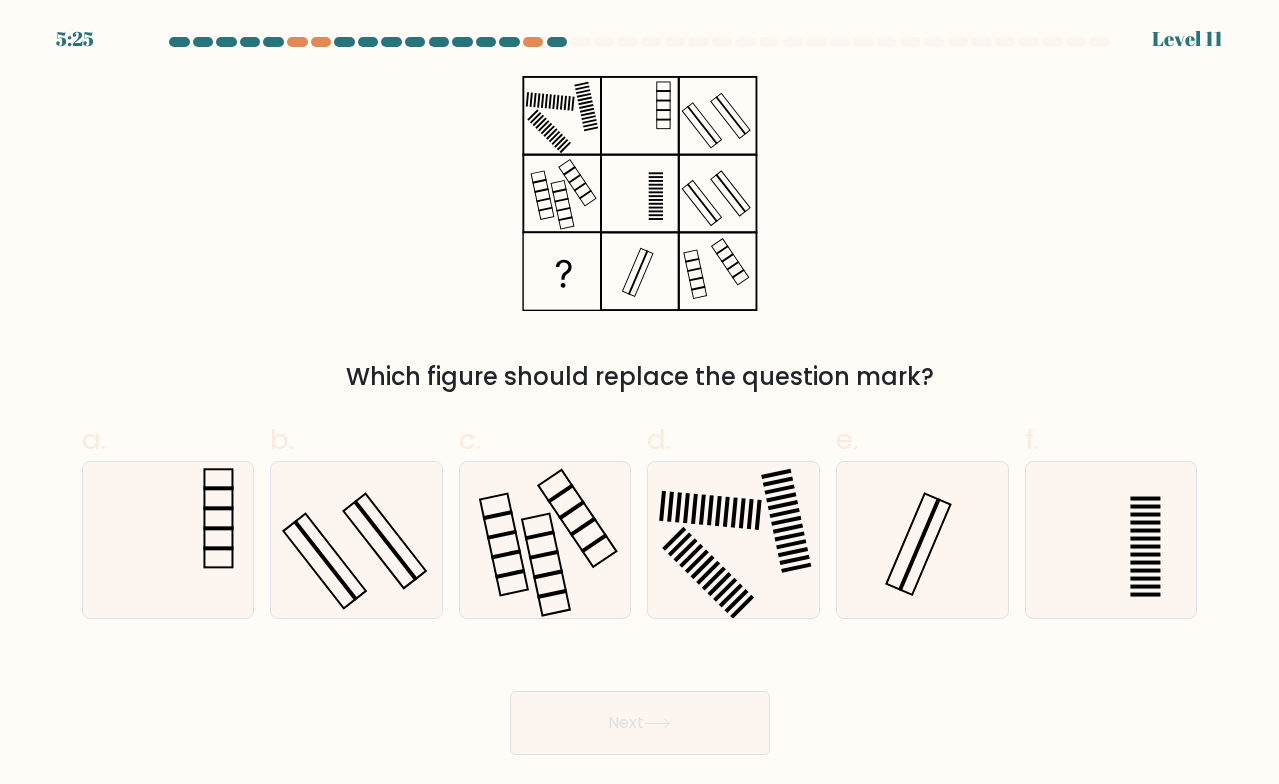 click on "5:25
Level 11" at bounding box center [639, 27] 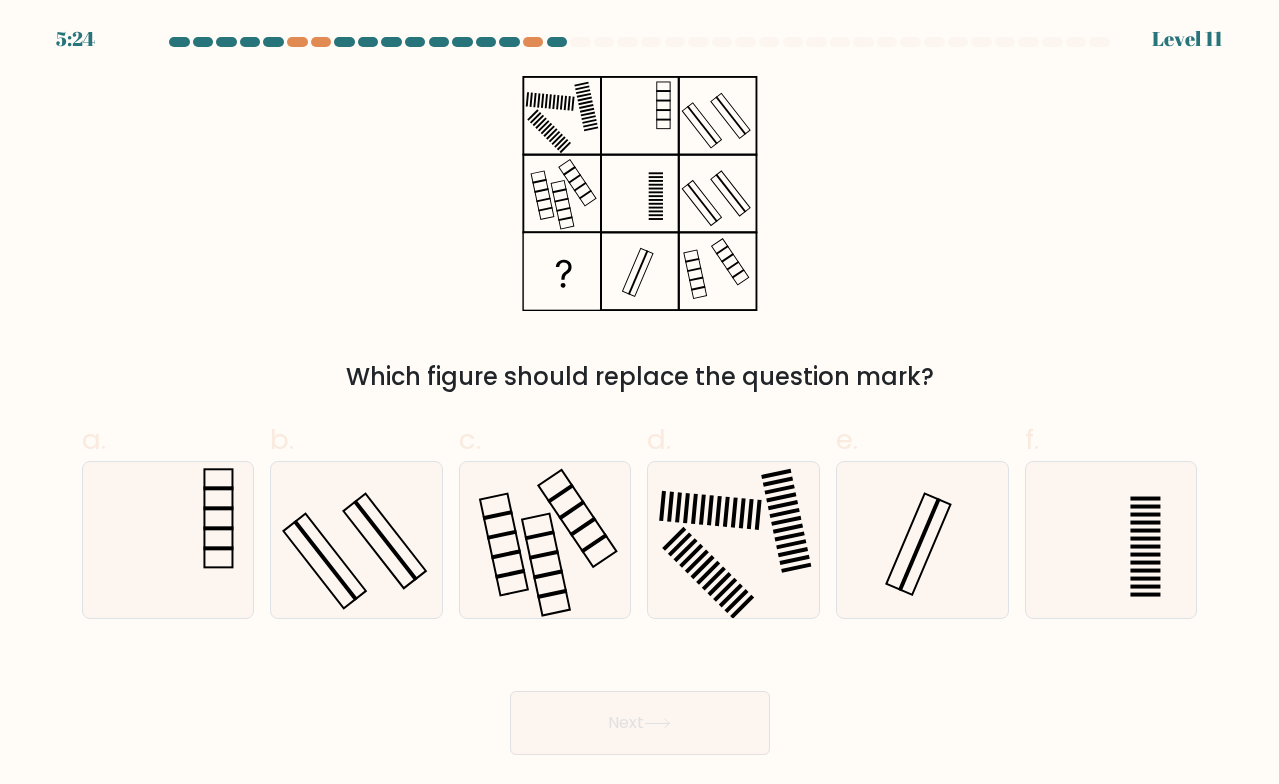 click at bounding box center [981, 42] 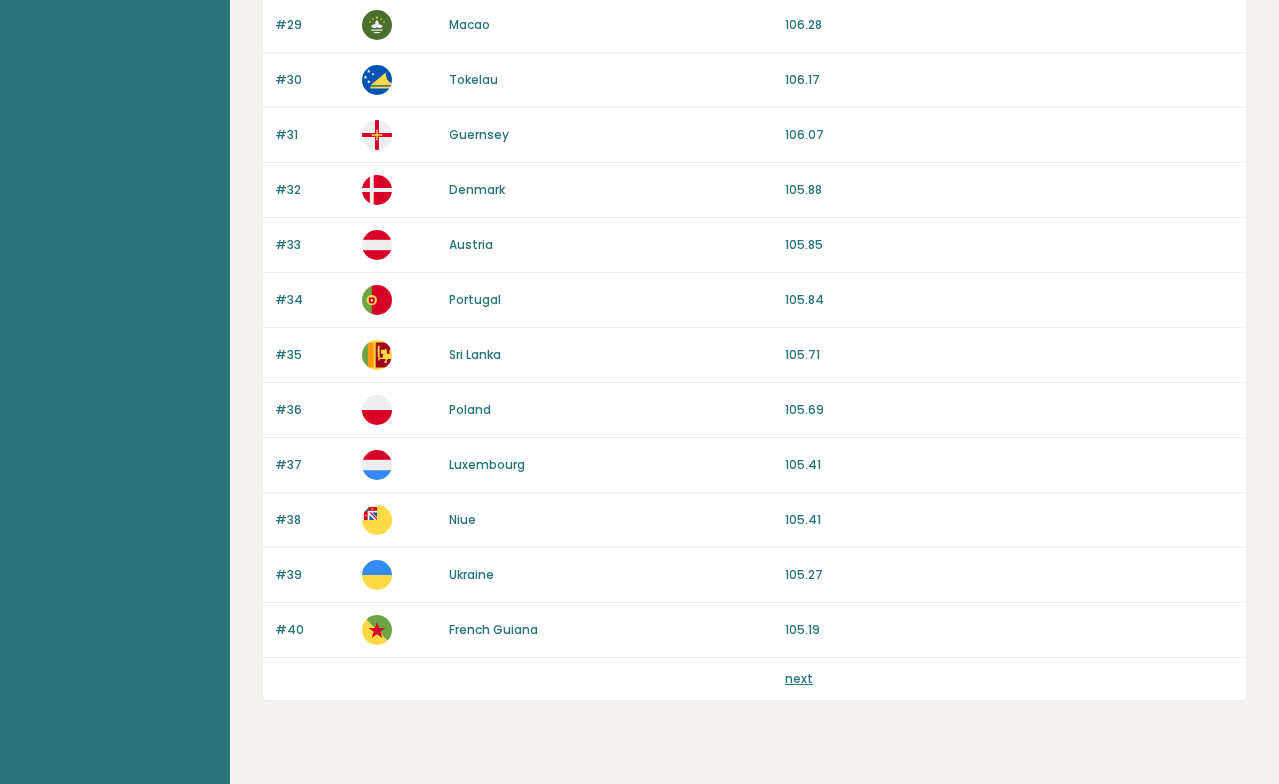 scroll, scrollTop: 1837, scrollLeft: 0, axis: vertical 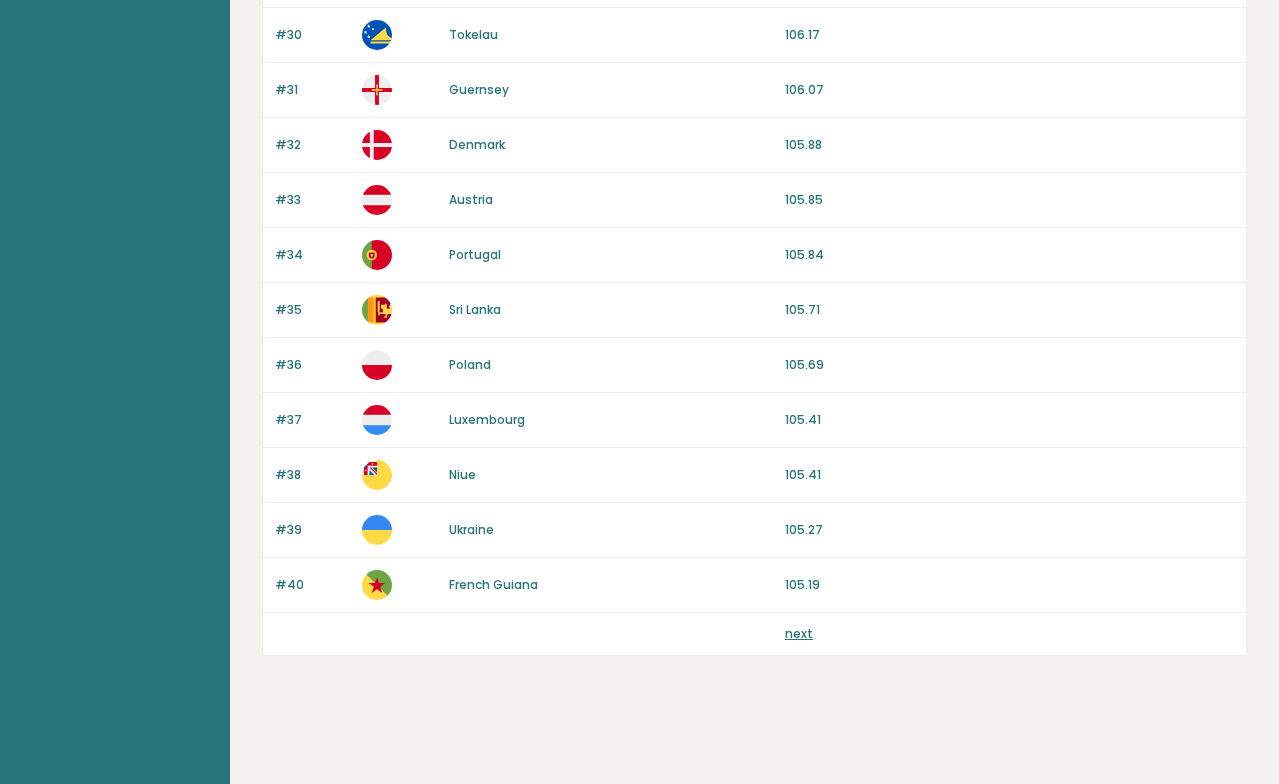 click on "next" at bounding box center (799, 633) 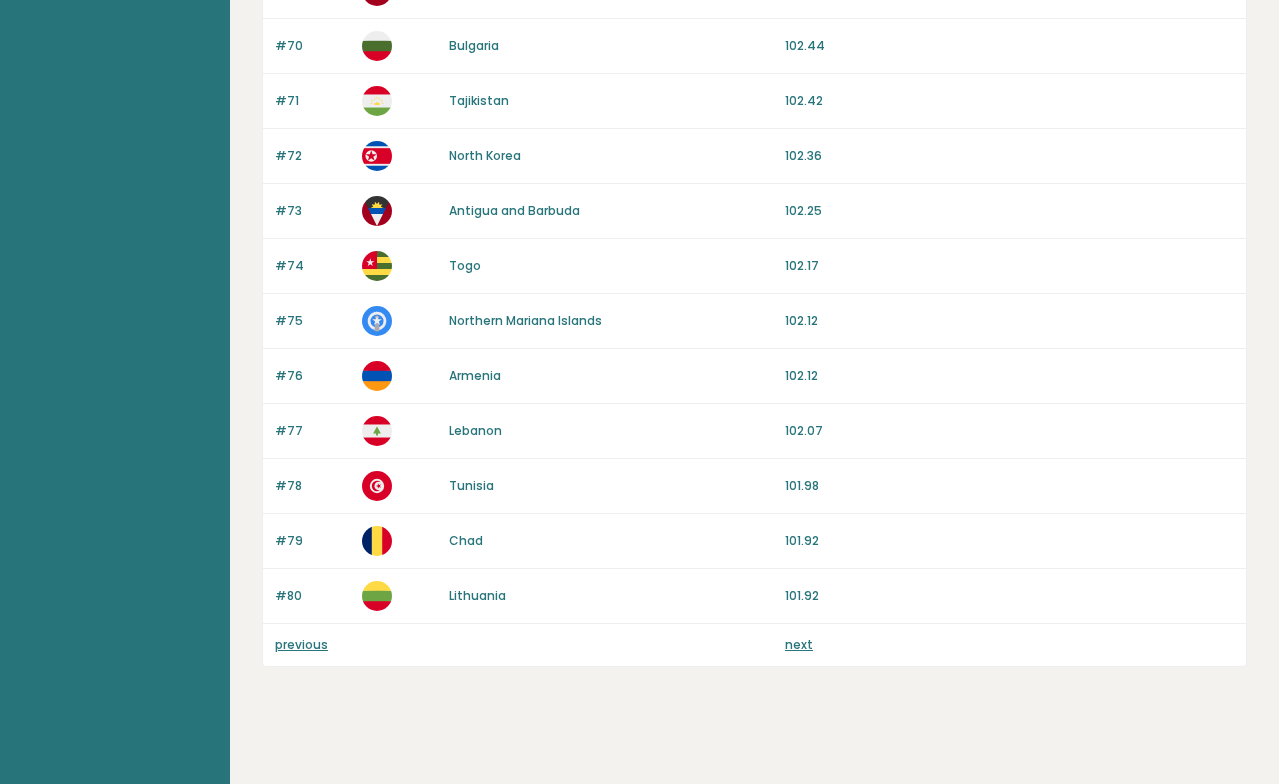 scroll, scrollTop: 1837, scrollLeft: 0, axis: vertical 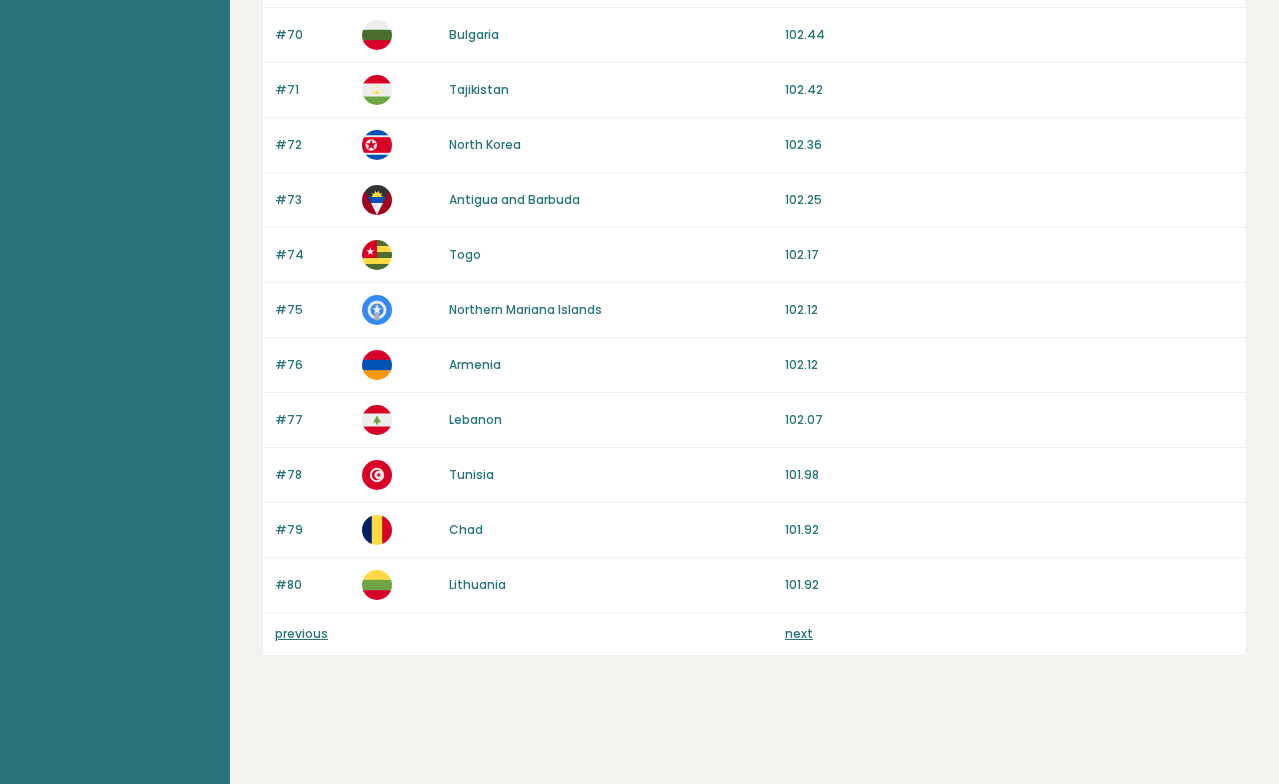click on "next" at bounding box center (799, 633) 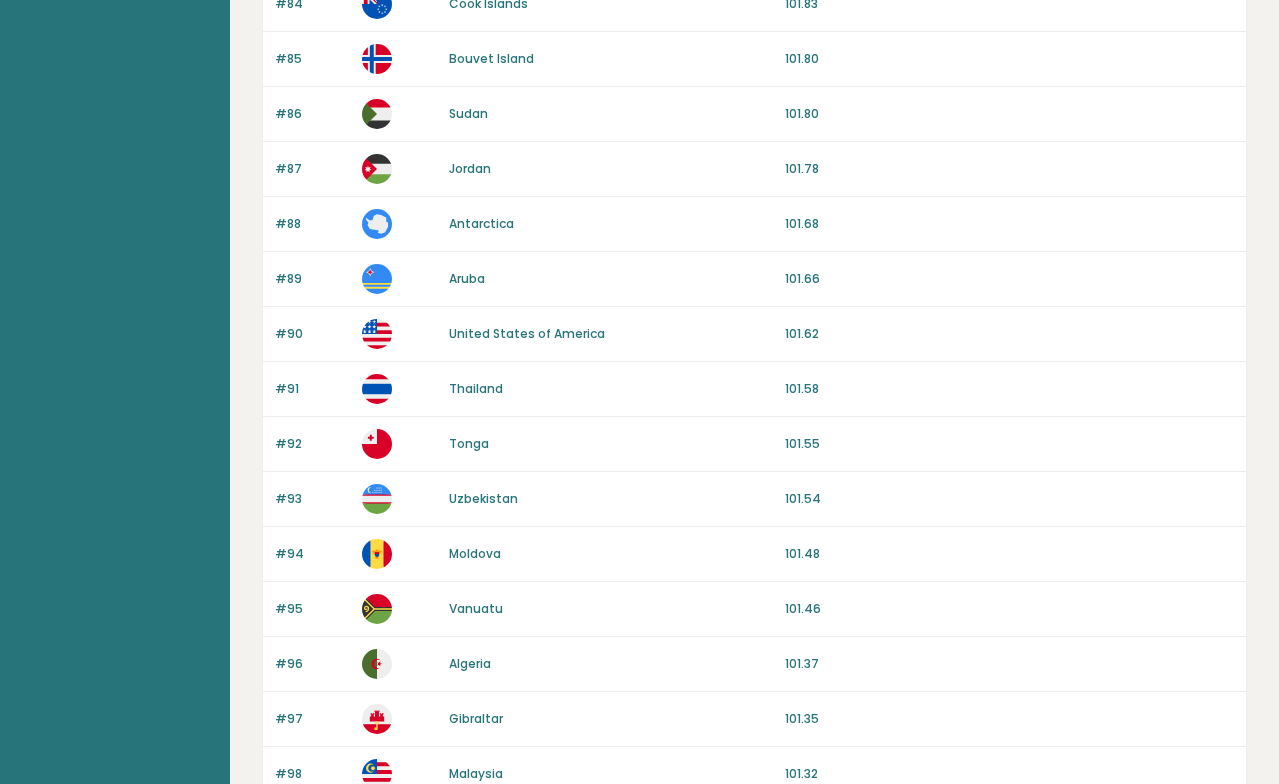 scroll, scrollTop: 581, scrollLeft: 0, axis: vertical 